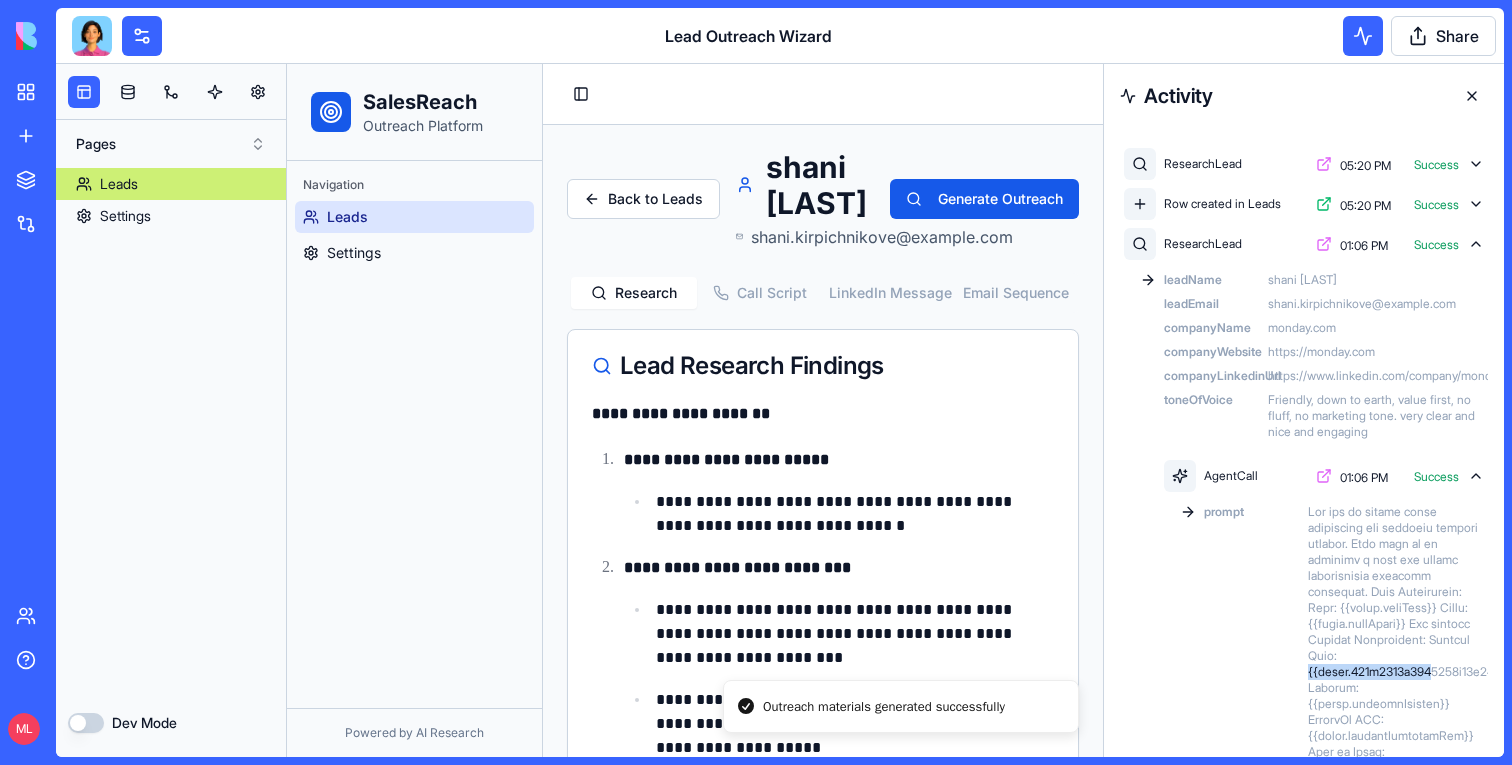 scroll, scrollTop: 0, scrollLeft: 0, axis: both 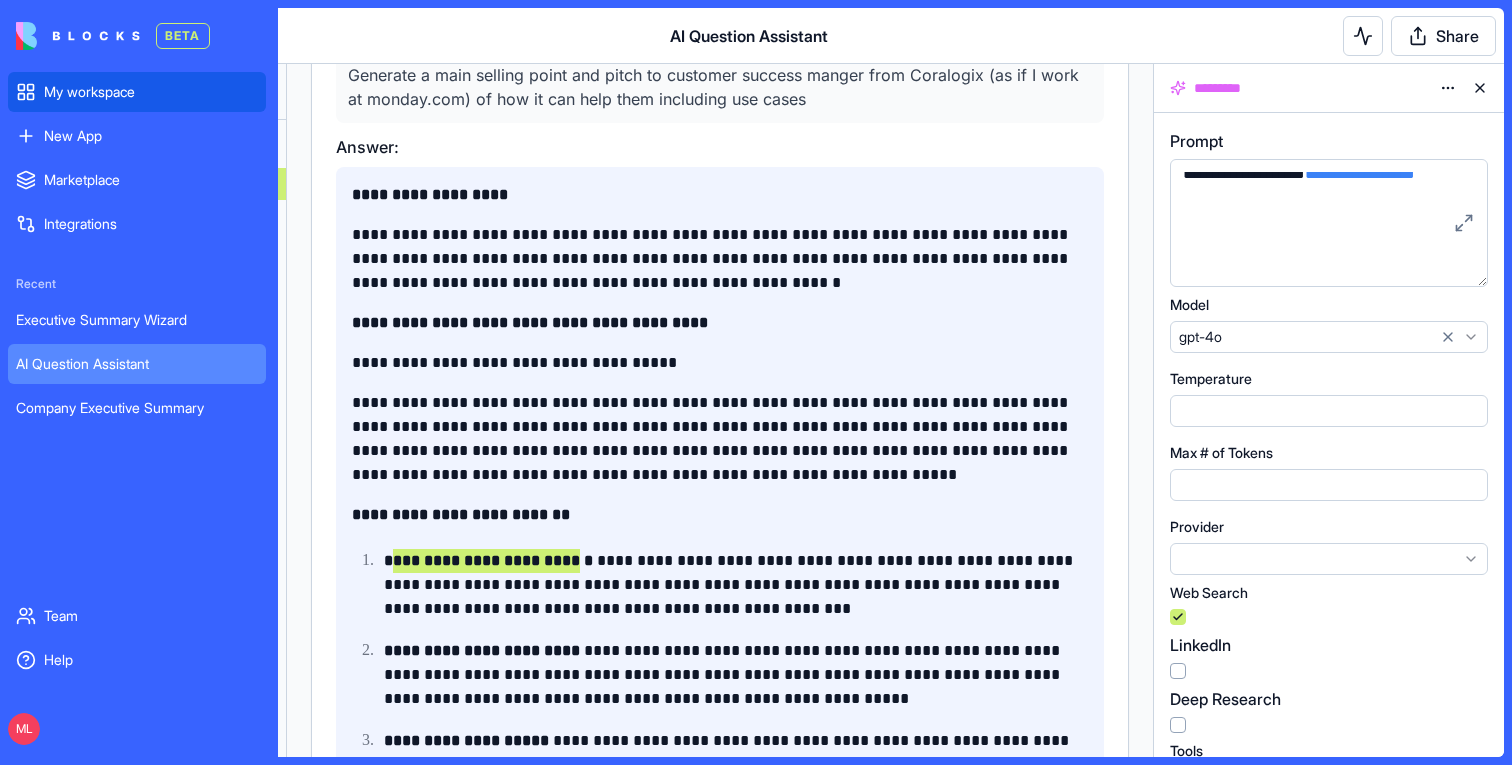 click on "My workspace" at bounding box center (137, 92) 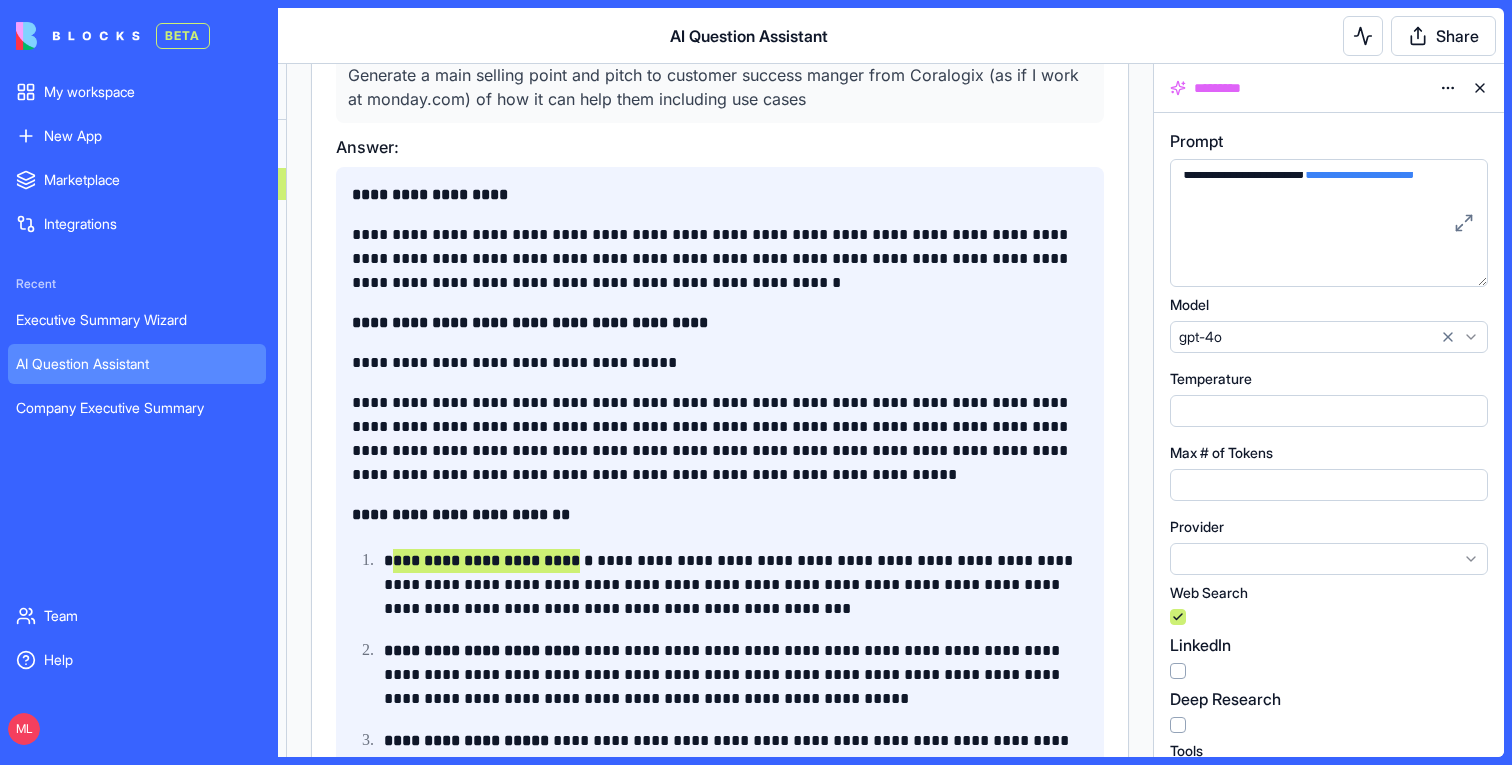 type 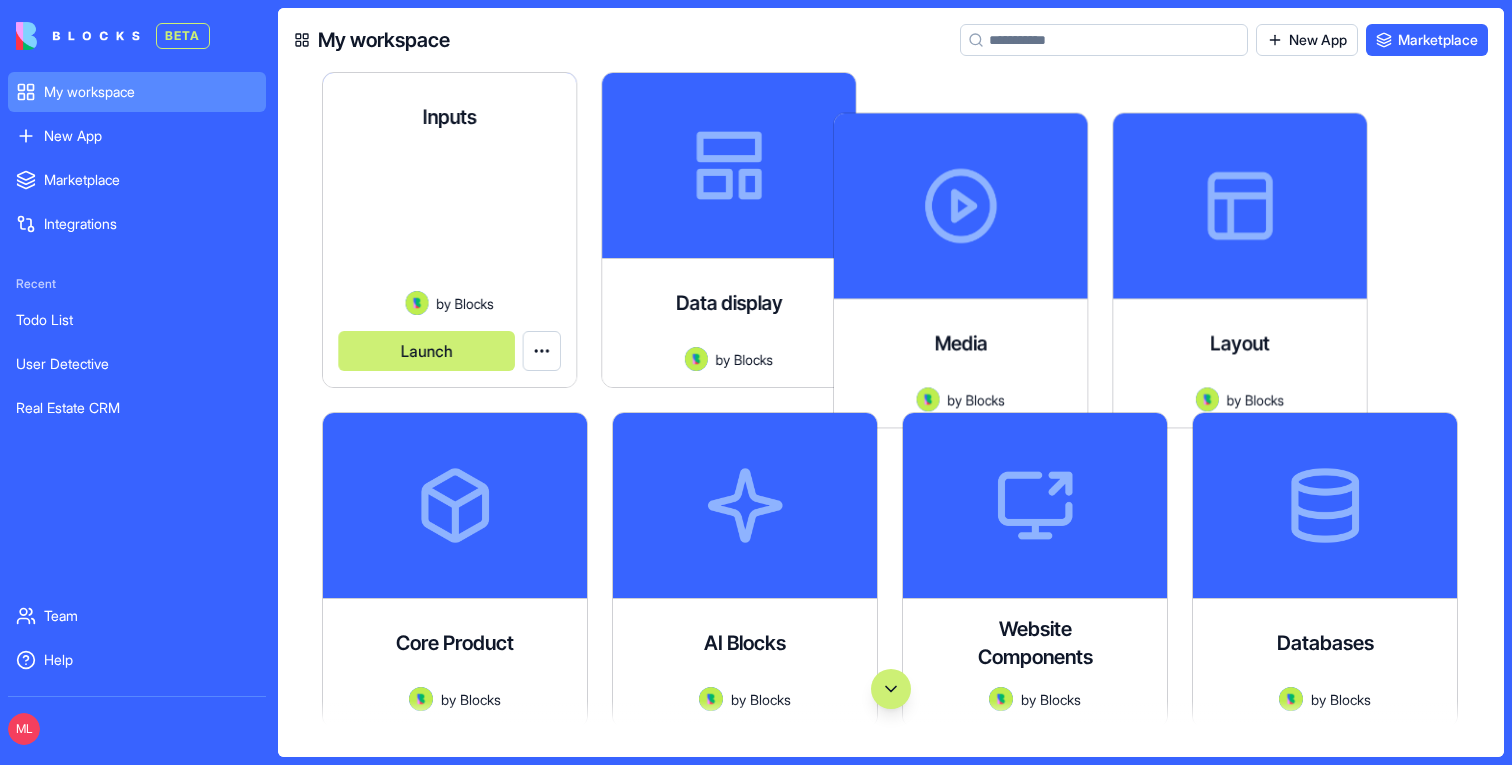 scroll, scrollTop: 0, scrollLeft: 0, axis: both 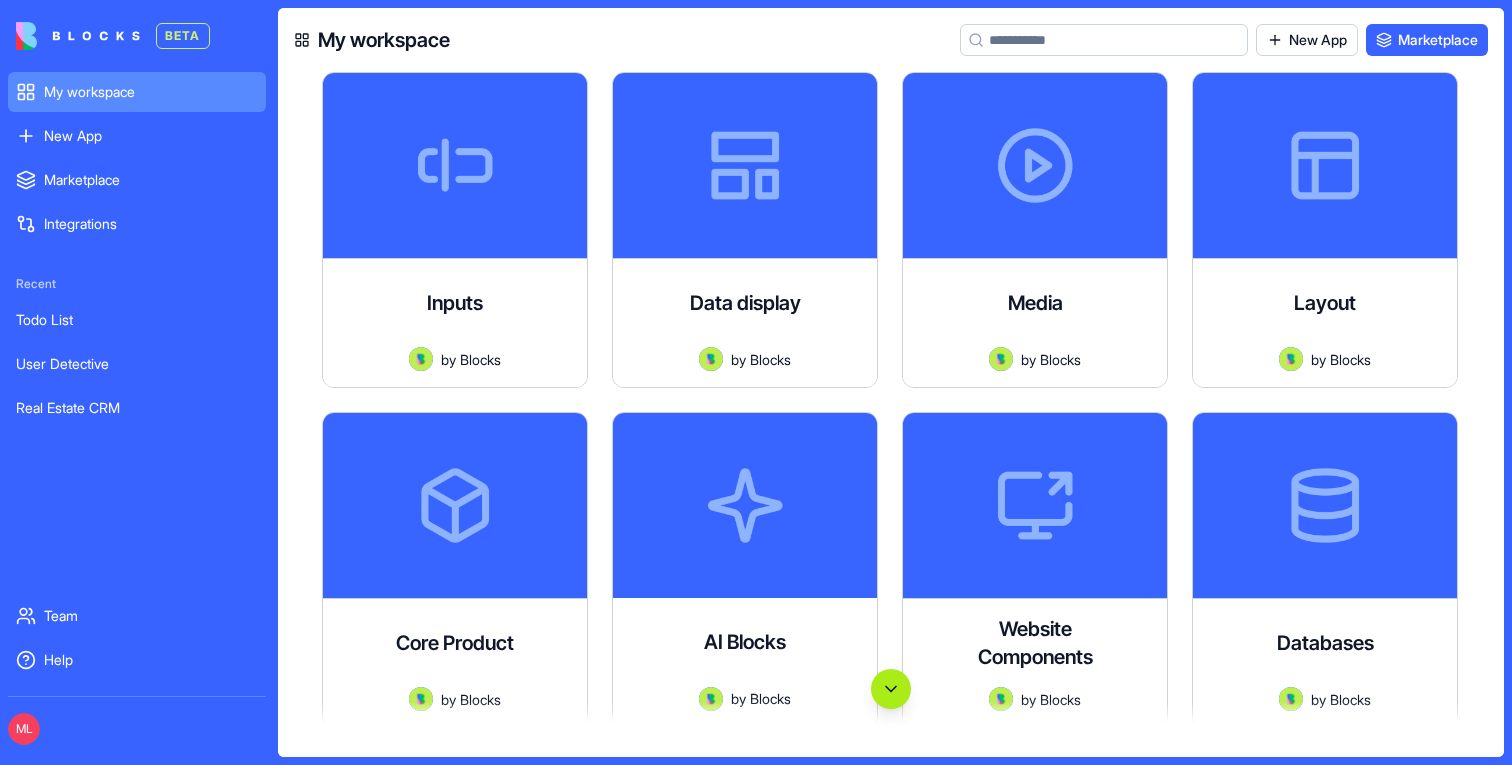 click at bounding box center [891, 689] 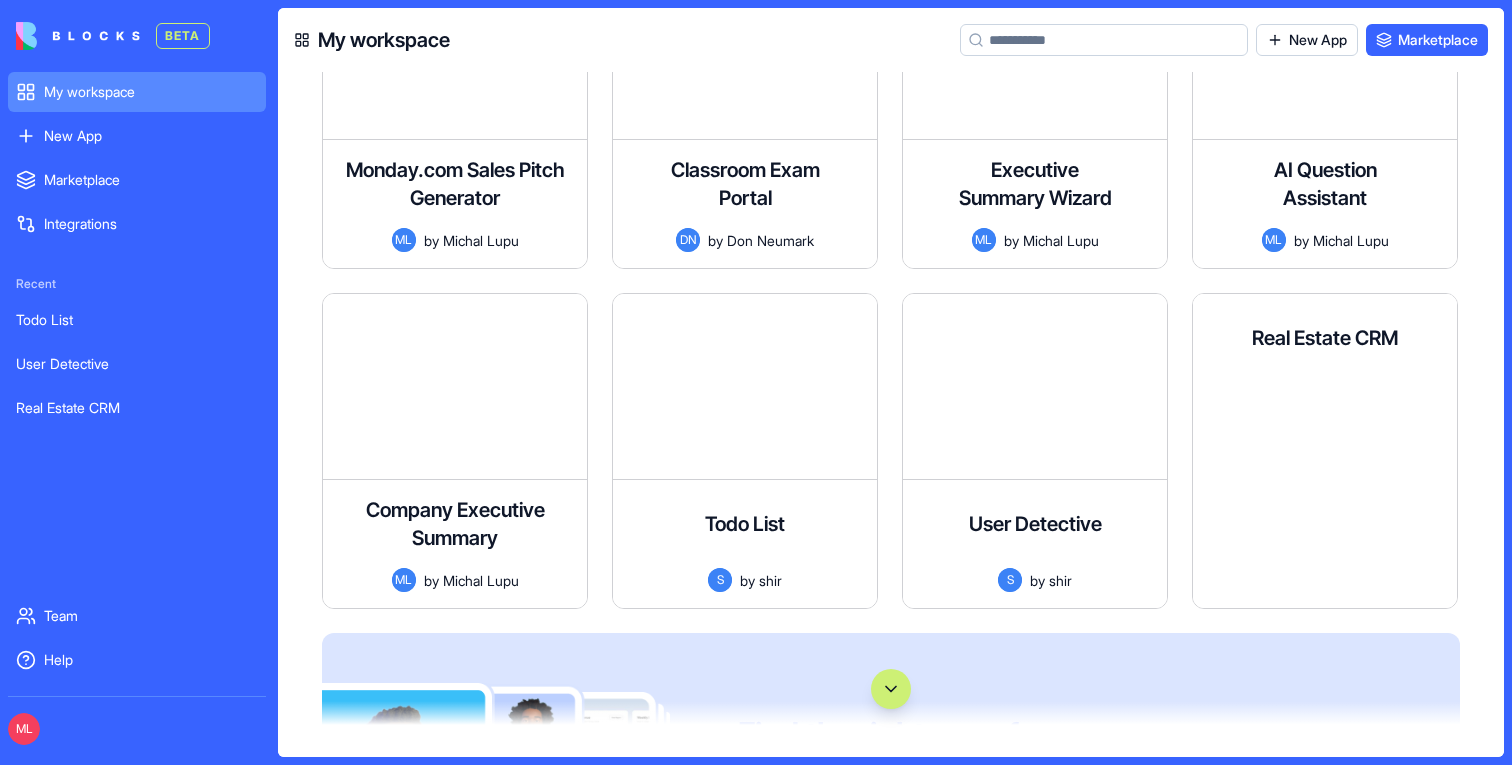 scroll, scrollTop: 118753, scrollLeft: 0, axis: vertical 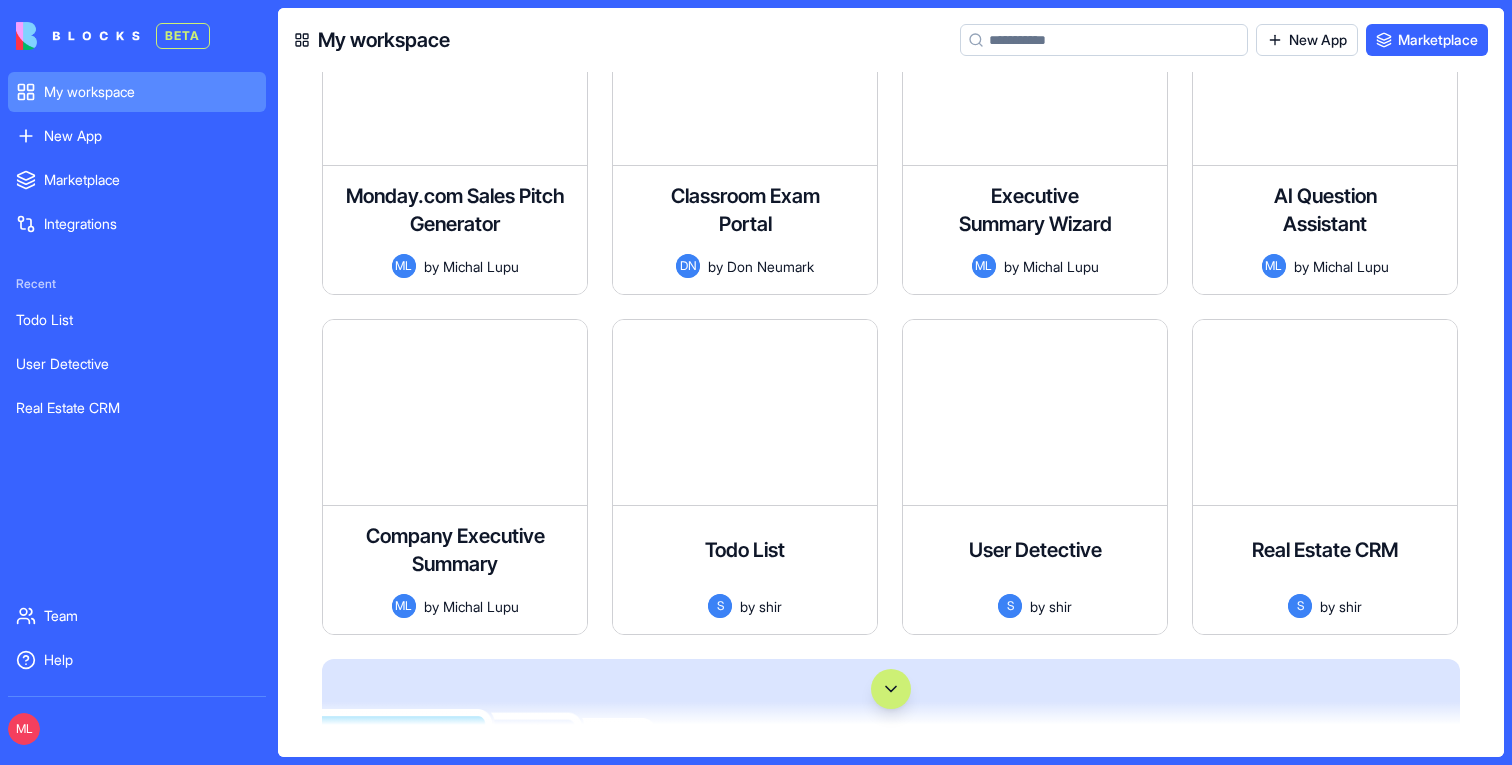 click at bounding box center (1104, 40) 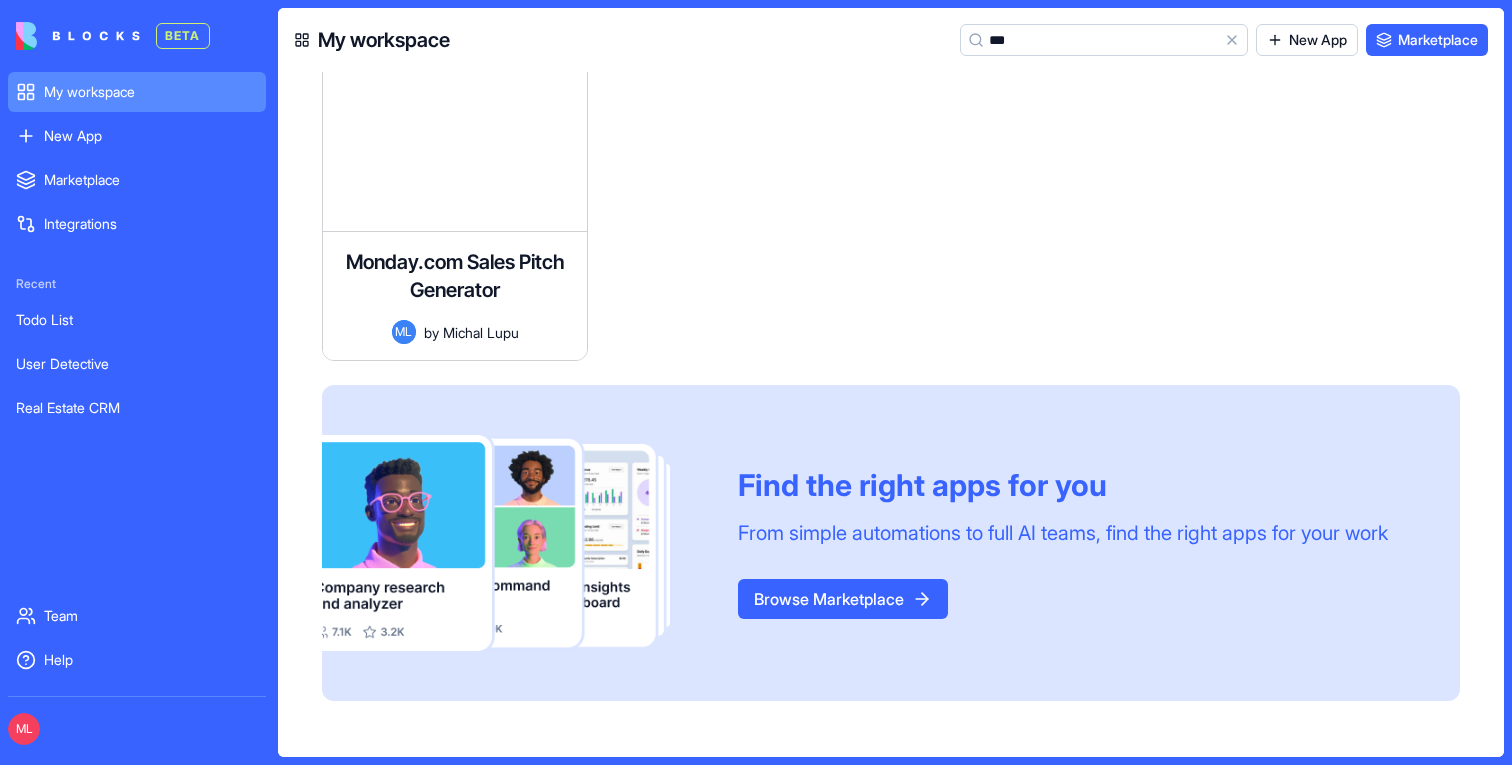 scroll, scrollTop: 367, scrollLeft: 0, axis: vertical 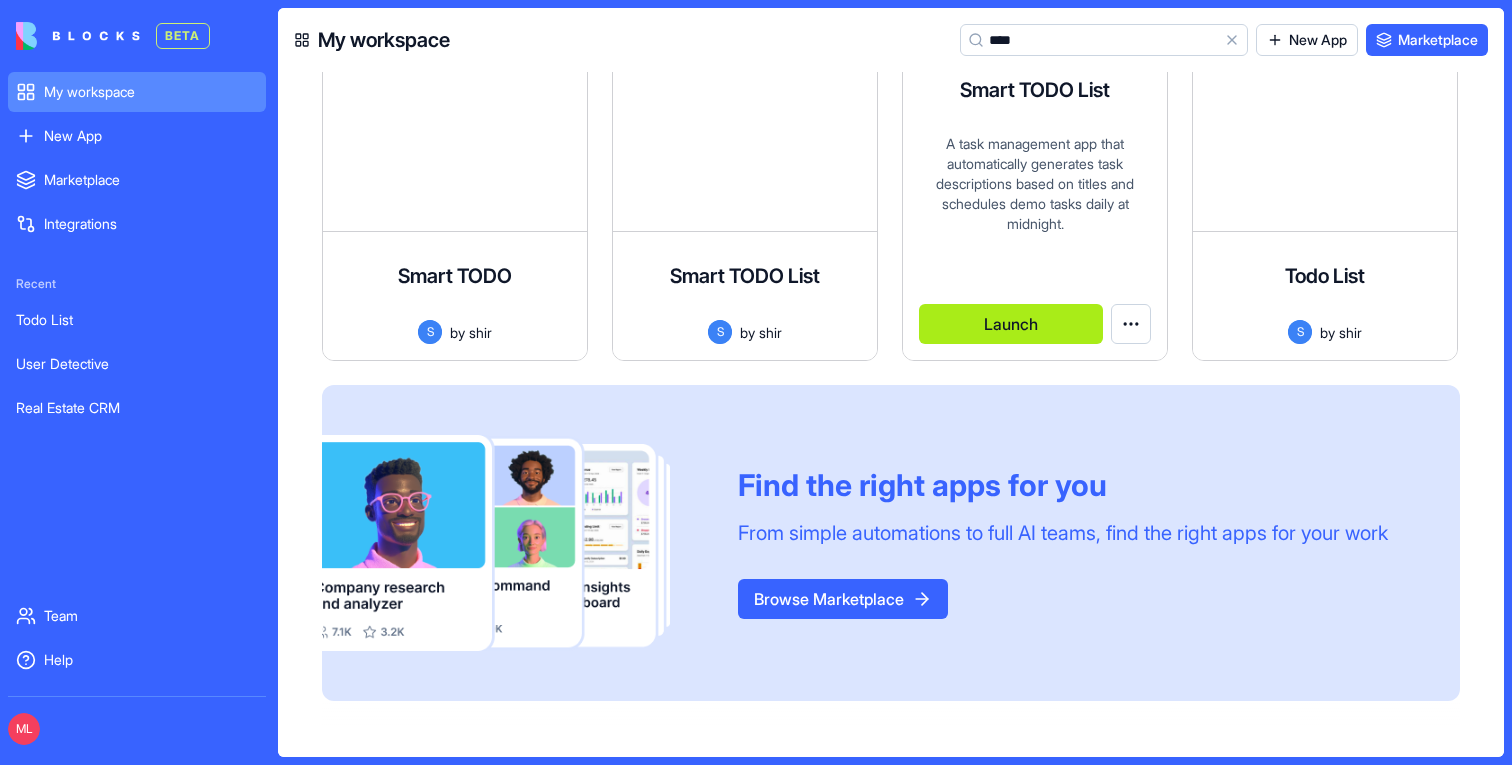 type on "****" 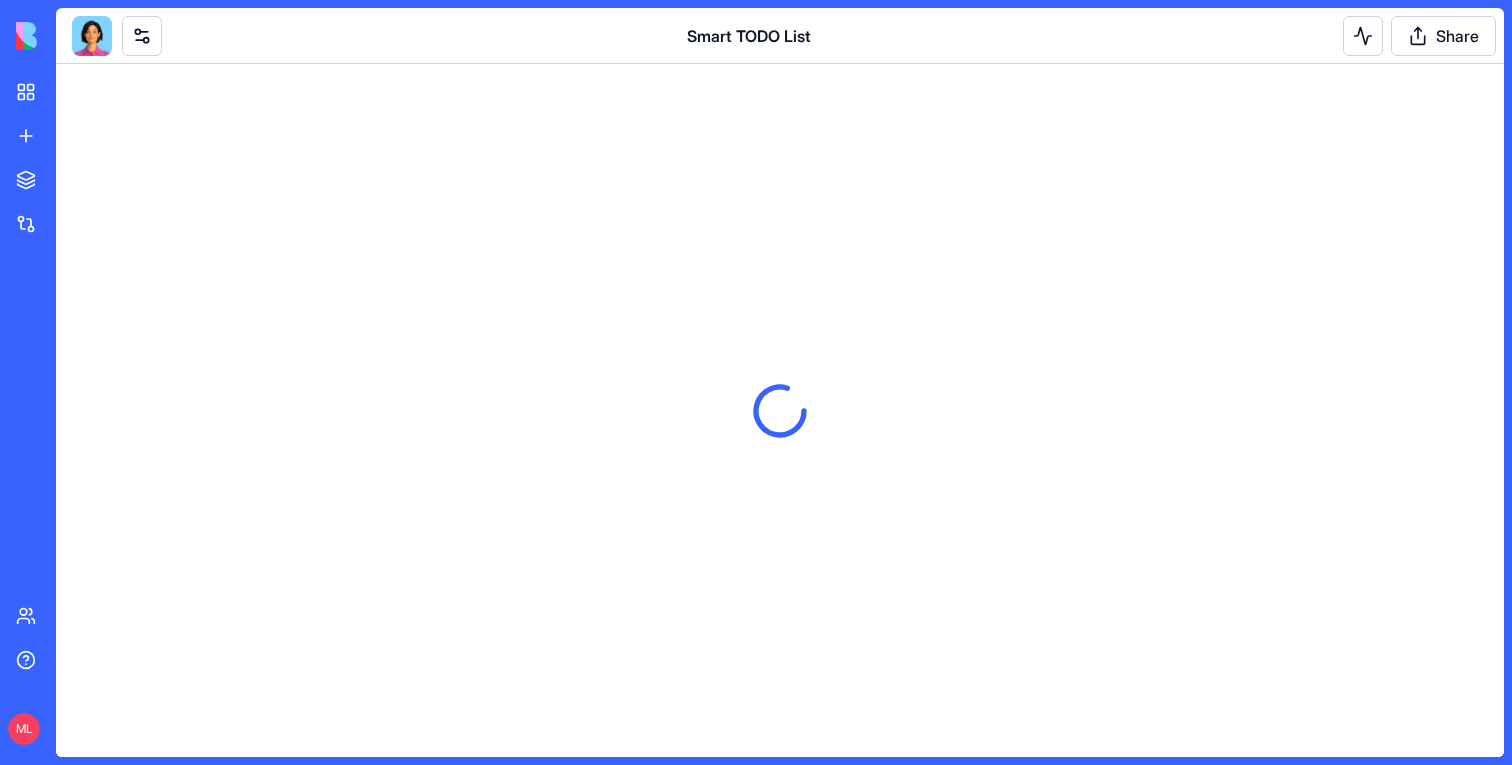 scroll, scrollTop: 0, scrollLeft: 0, axis: both 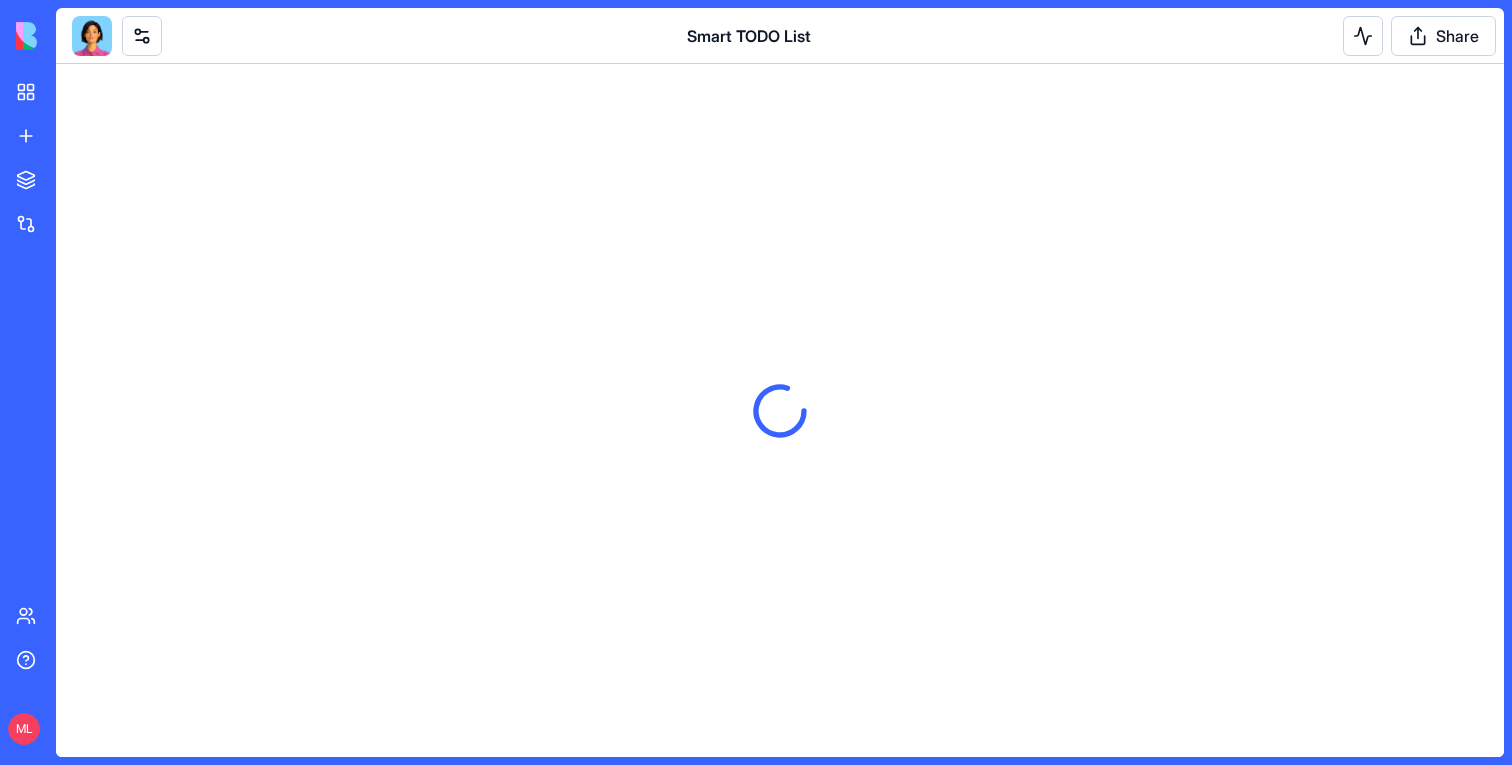type 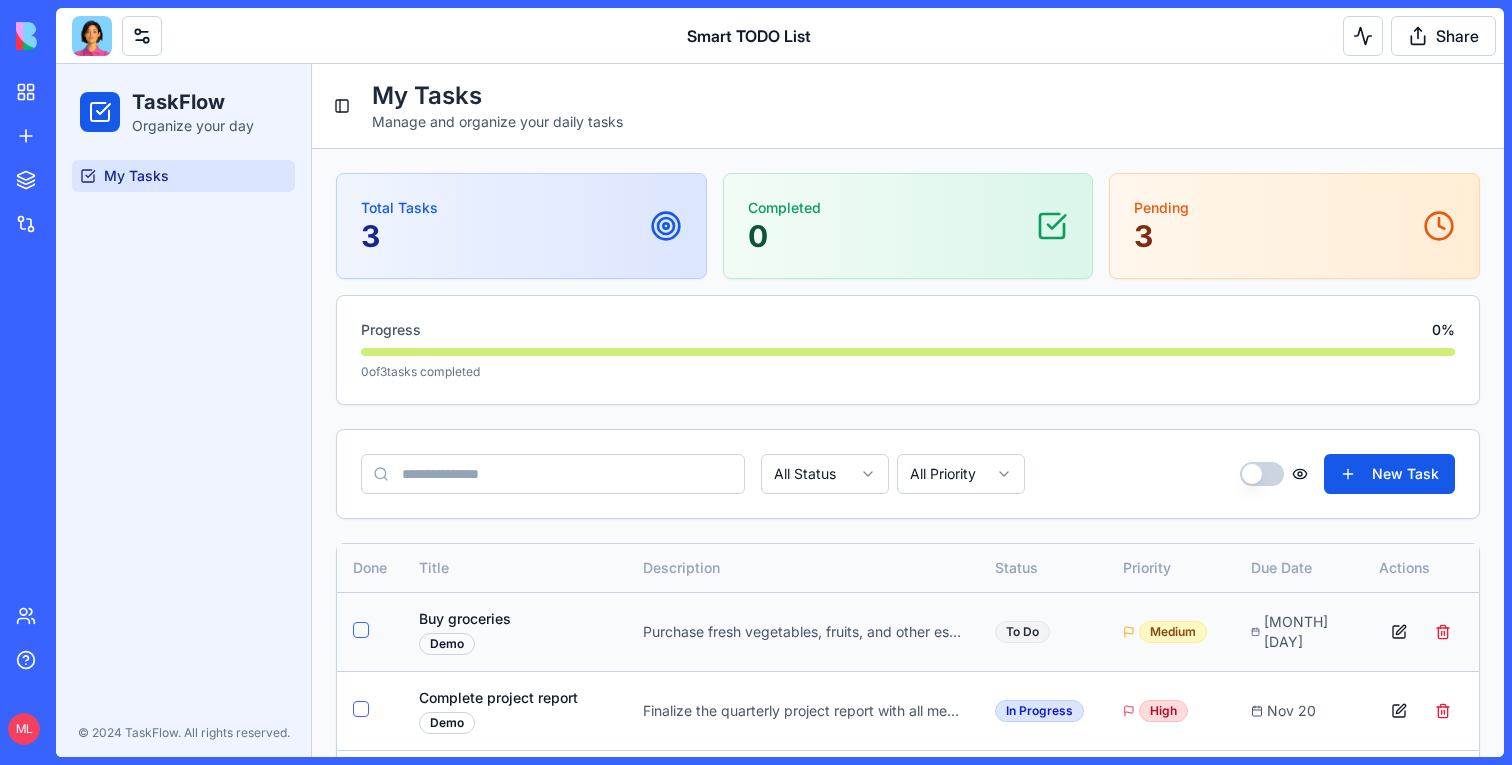 click at bounding box center [1399, 632] 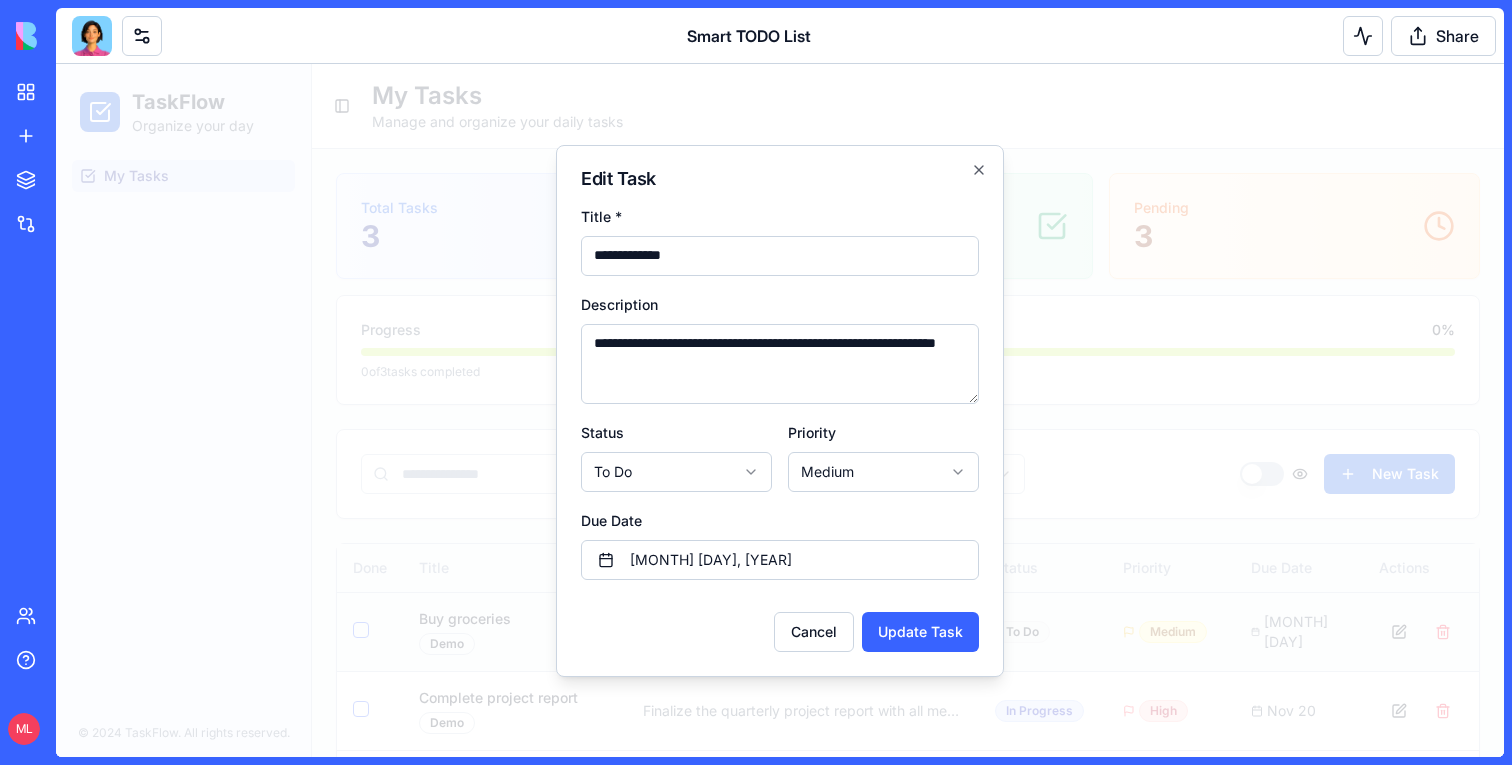 type 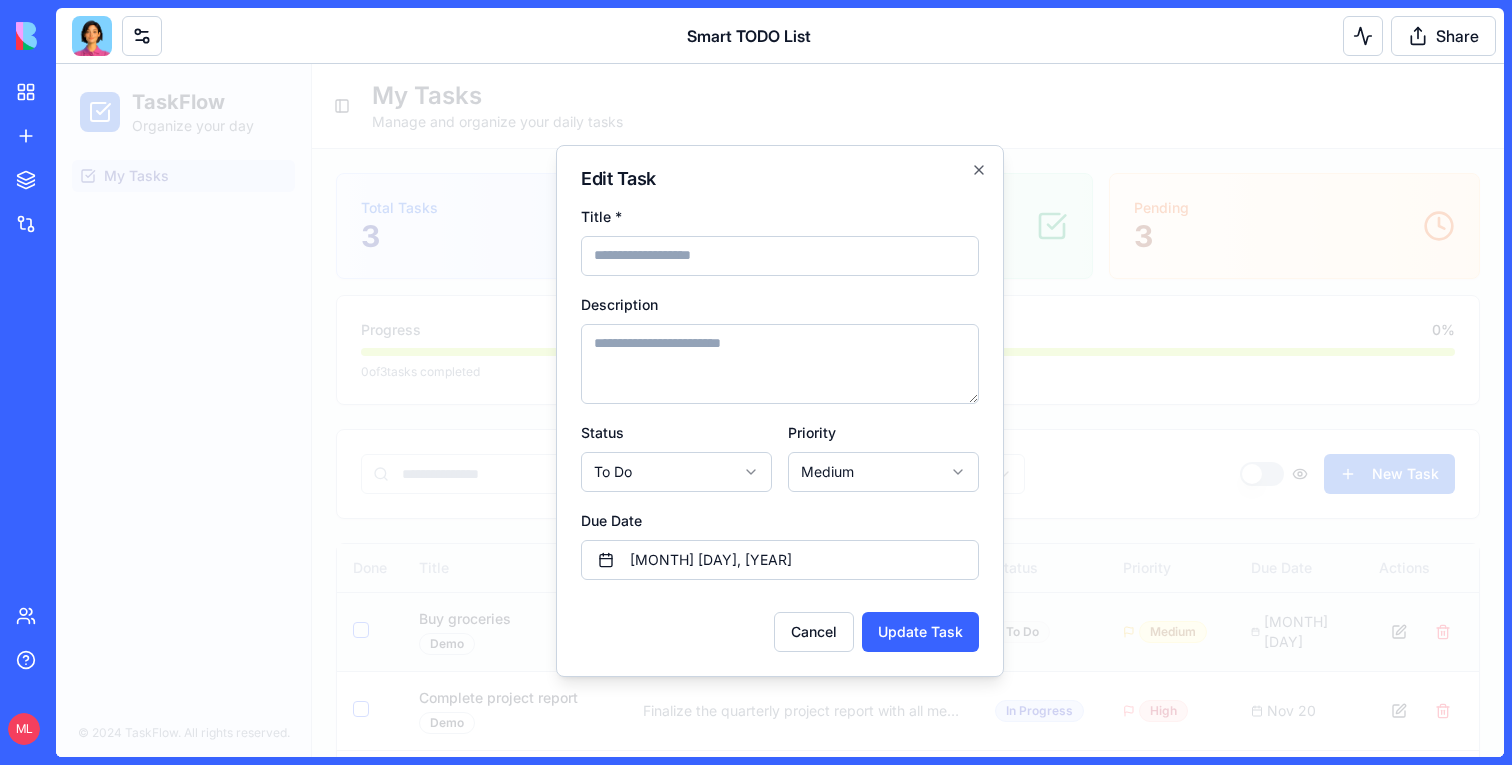 click at bounding box center (780, 410) 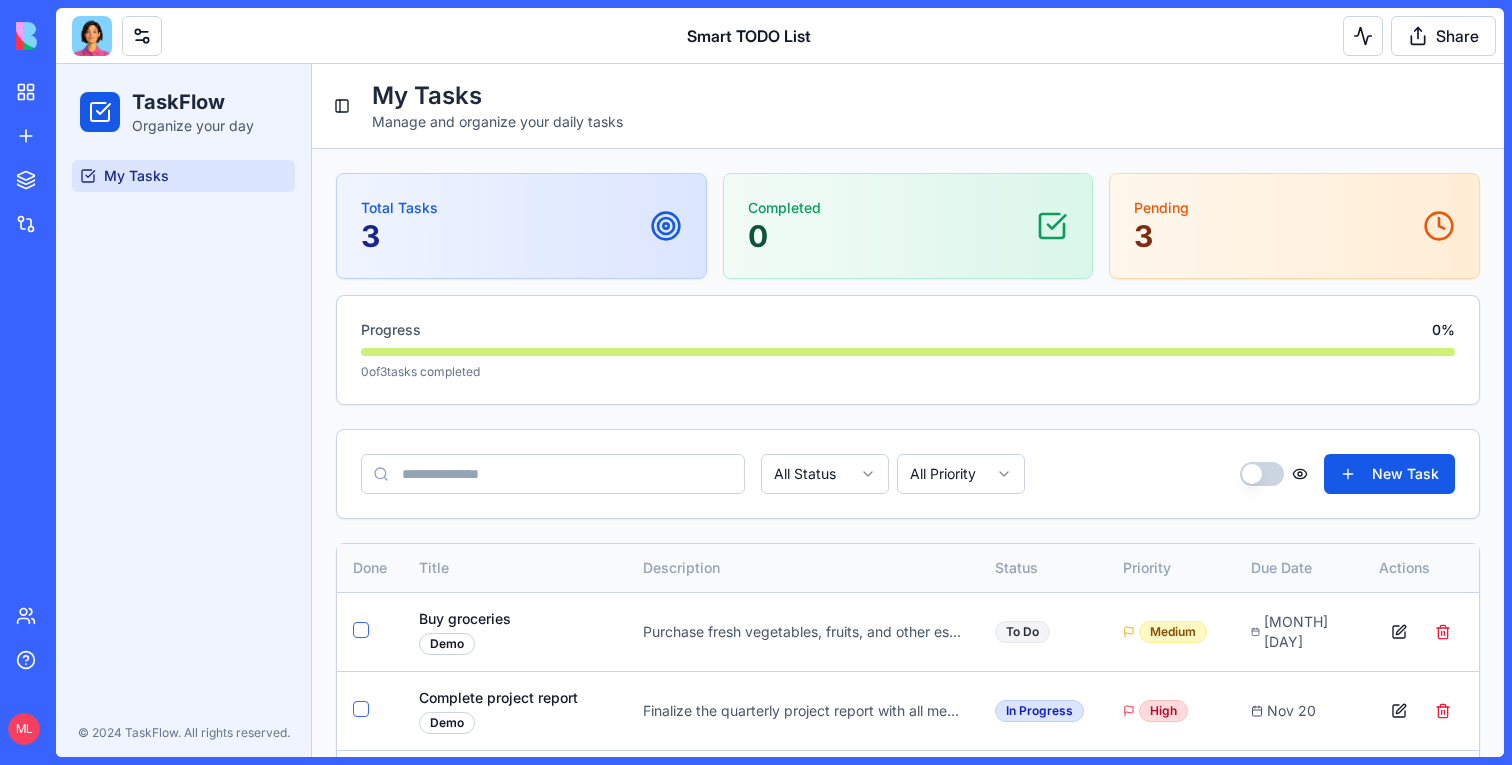 click at bounding box center (92, 36) 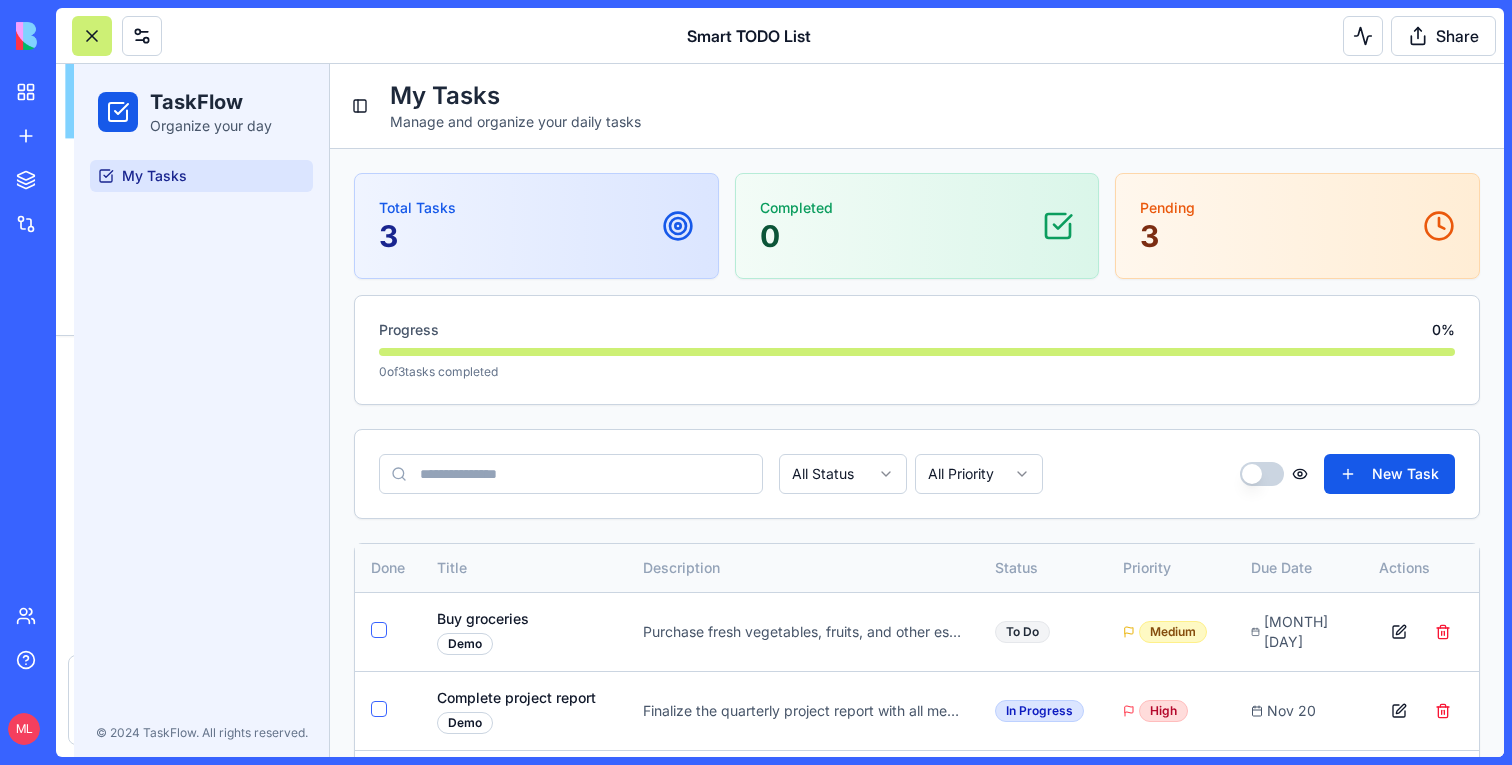 scroll, scrollTop: 513, scrollLeft: 0, axis: vertical 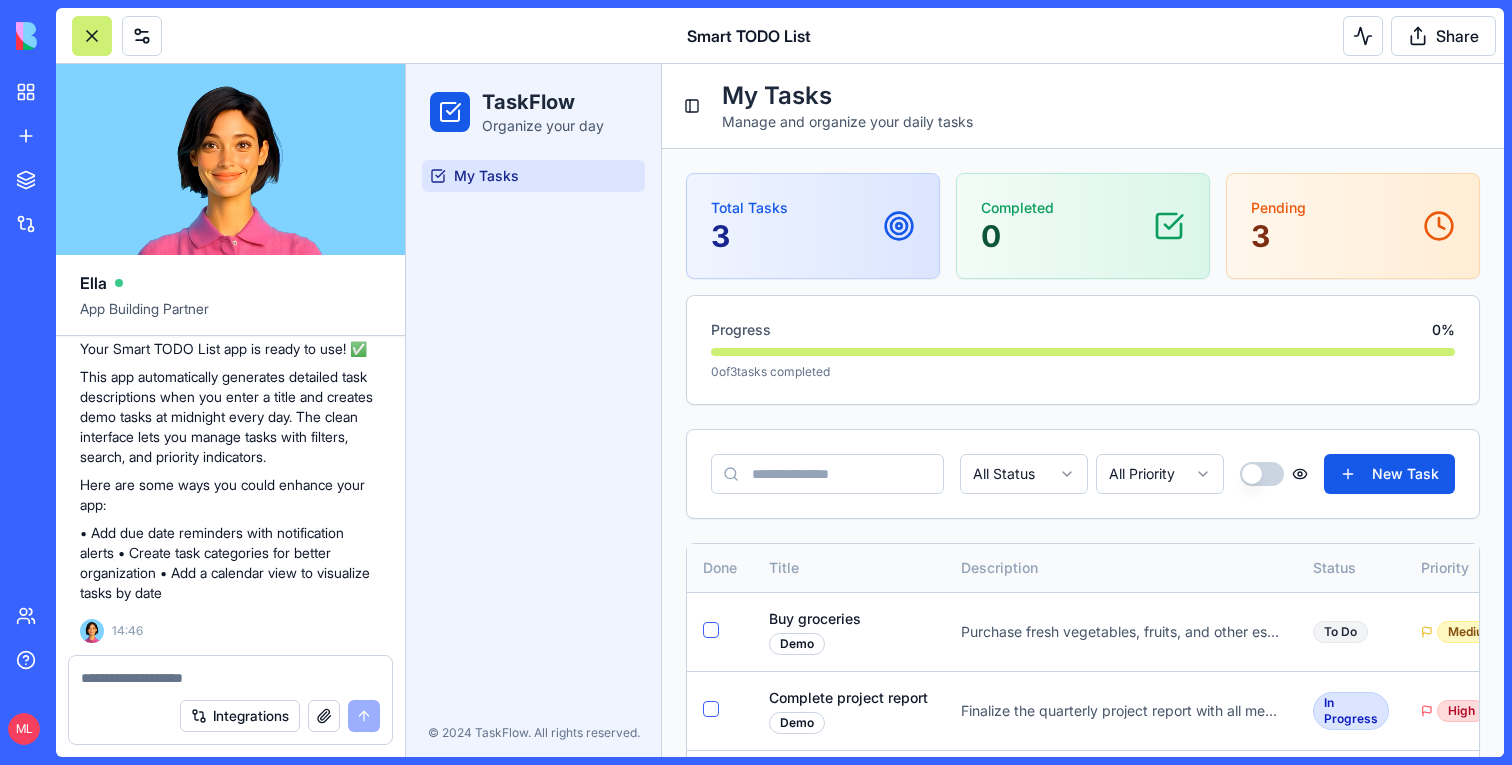 click at bounding box center [230, 678] 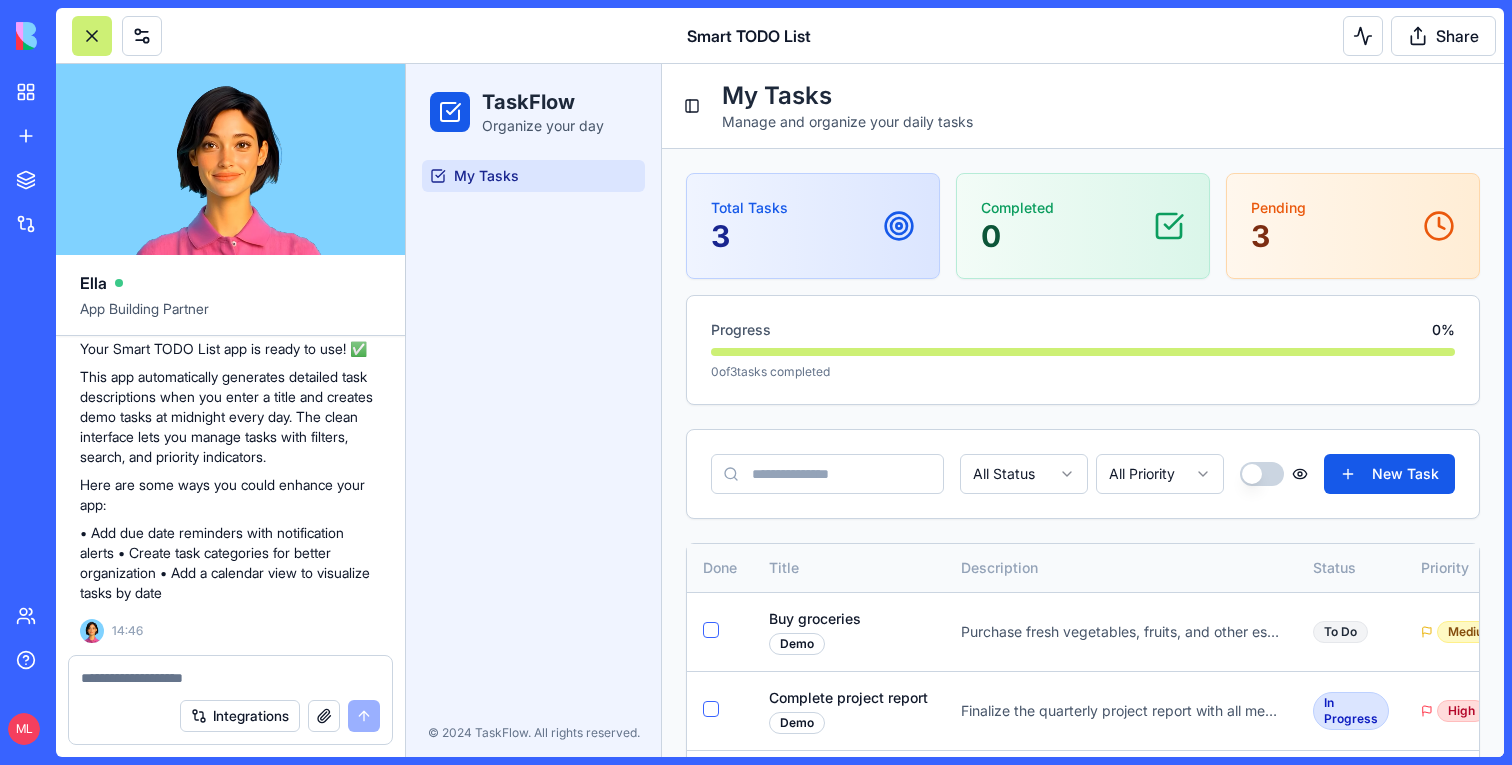 click at bounding box center (230, 678) 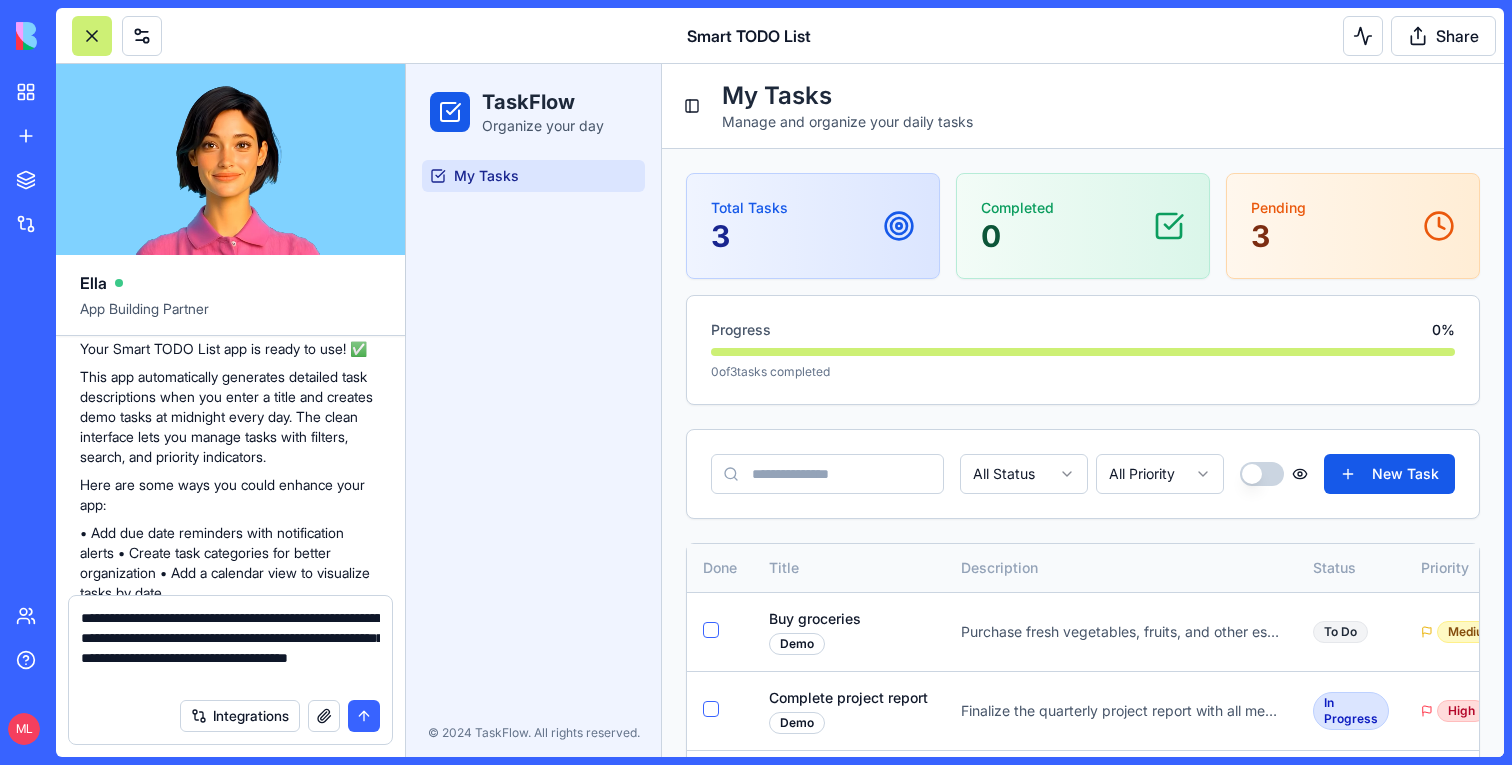 type on "**********" 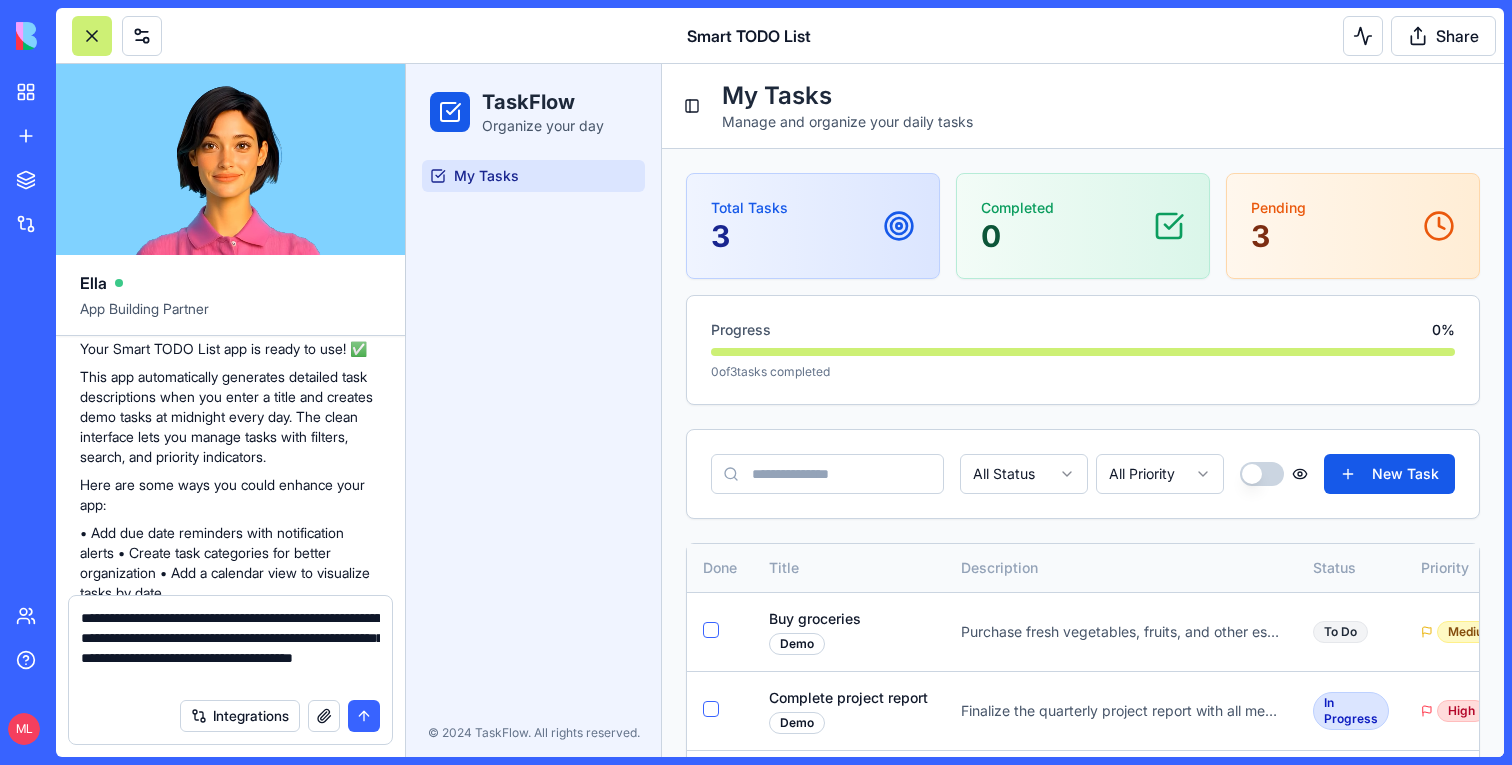 type 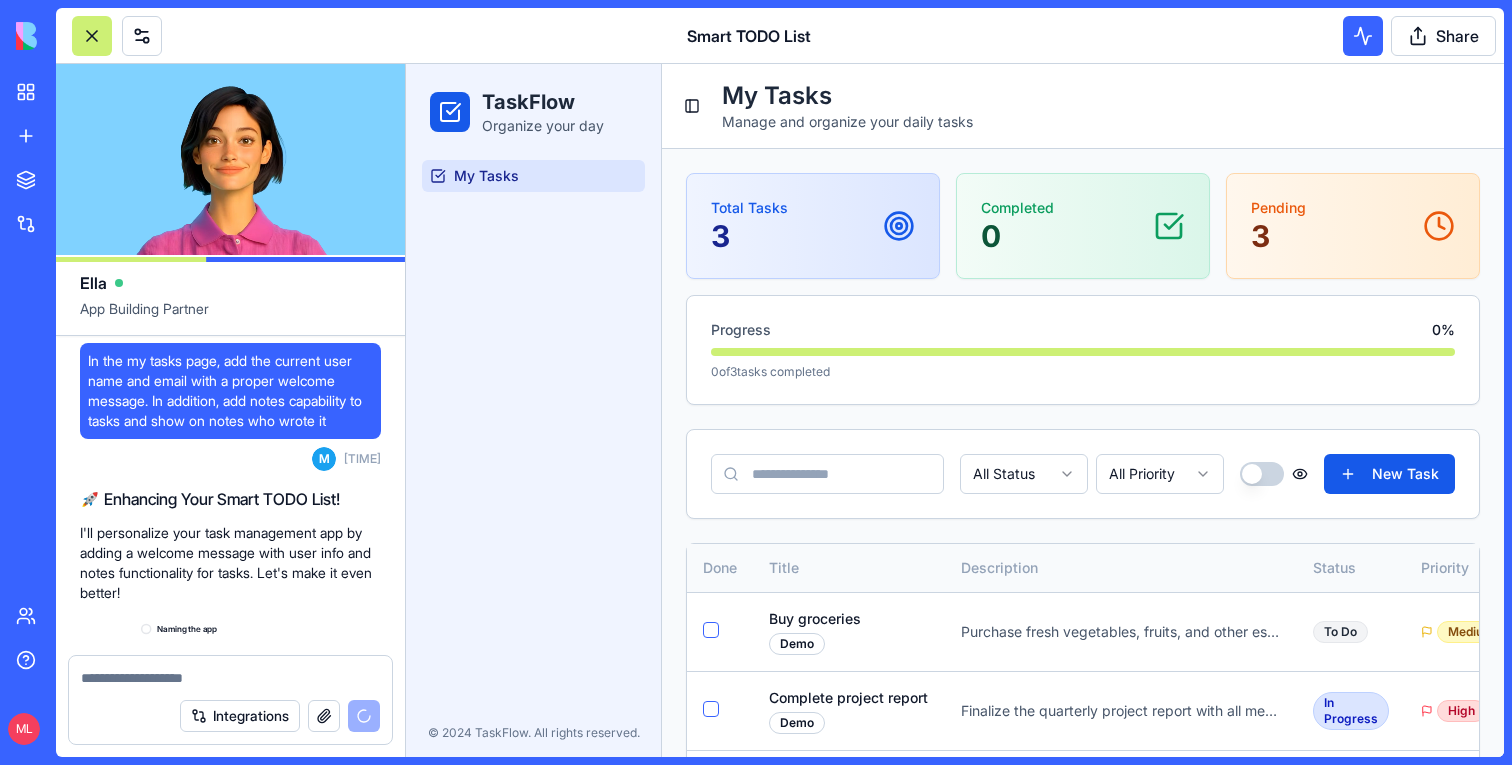 scroll, scrollTop: 929, scrollLeft: 0, axis: vertical 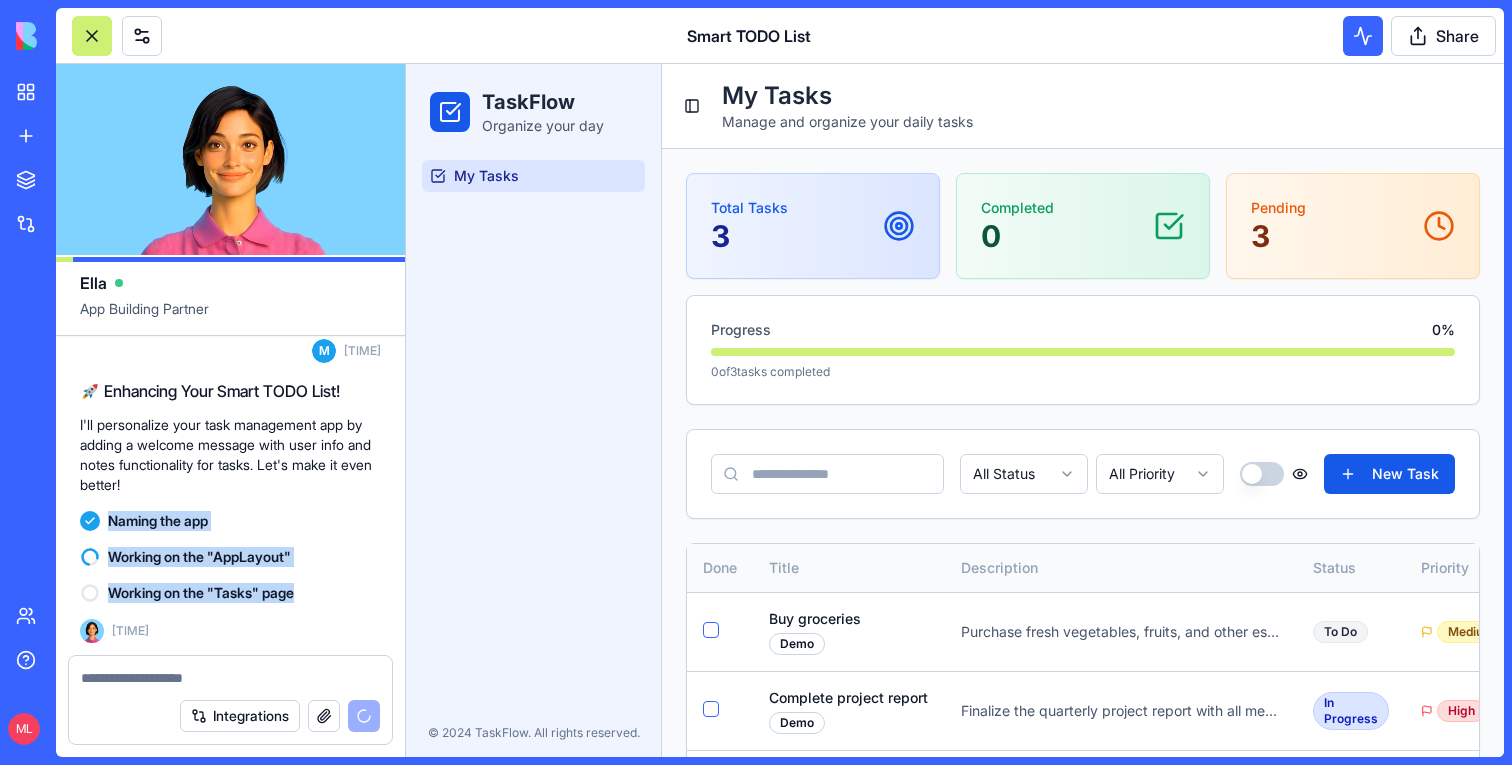 drag, startPoint x: 320, startPoint y: 591, endPoint x: 113, endPoint y: 515, distance: 220.51077 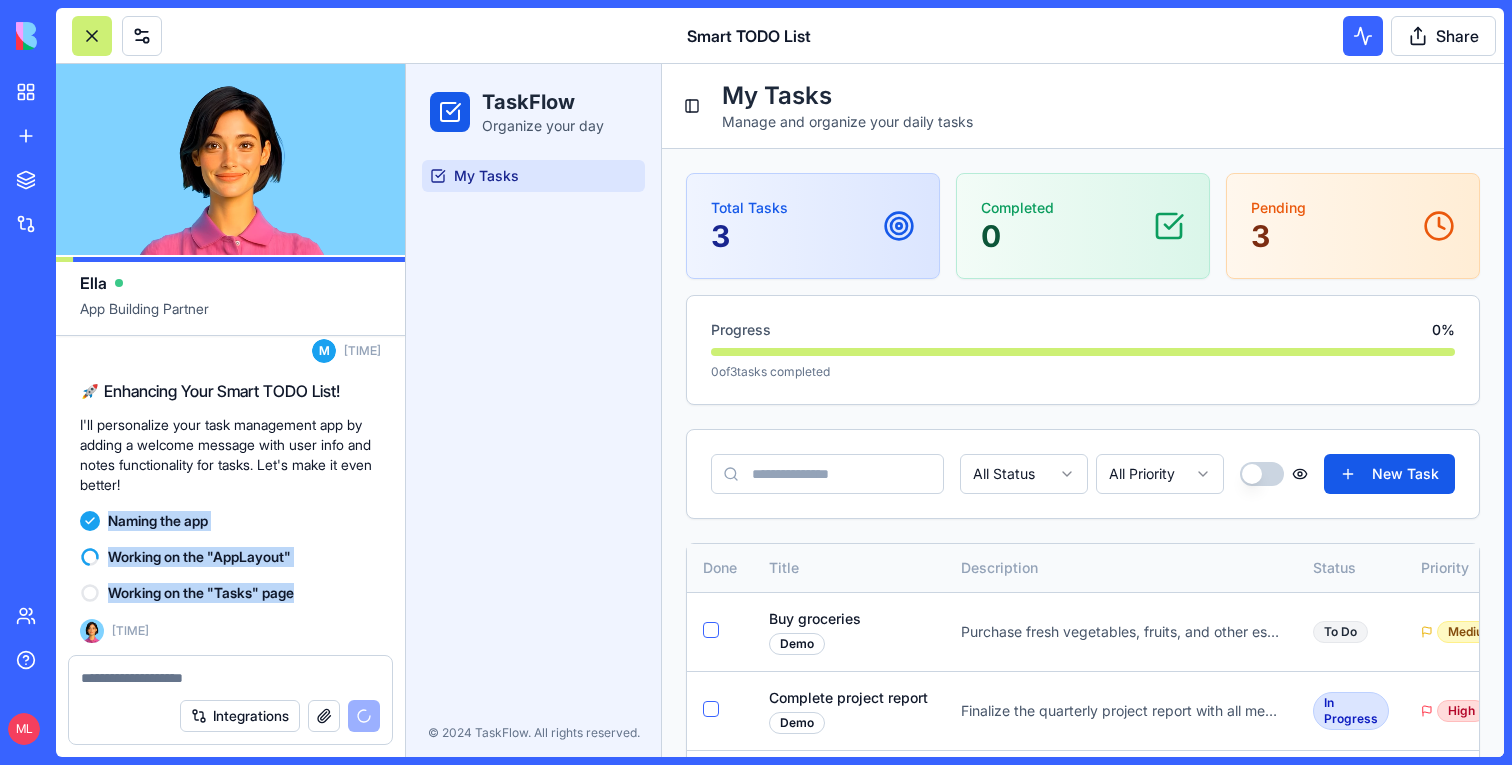 click on "Create TODO list app that generate the task description based on task title also schedule the action that generate demo tasks every day at midnight
M 14:43 🚀 Smart TODO List Coming Up!
I'll create a task management app that not only tracks your tasks but also generates descriptions based on titles and schedules automatic demo tasks at midnight. Let's make task management magical!
Let me build this app for you right away. Setting up your data structure Naming the app Working on the "AppLayout"  Working on the "Tasks" page Verifying everything works together Your Smart TODO List app is ready to use! ✅
This app automatically generates detailed task descriptions when you enter a title and creates demo tasks at midnight every day. The clean interface lets you manage tasks with filters, search, and priority indicators.
Here are some ways you could enhance your app:
14:46 M 18:27 🚀 Enhancing Your Smart TODO List!
Naming the app Working on the "AppLayout"  Working on the "Tasks" page 18:27" at bounding box center (230, 31) 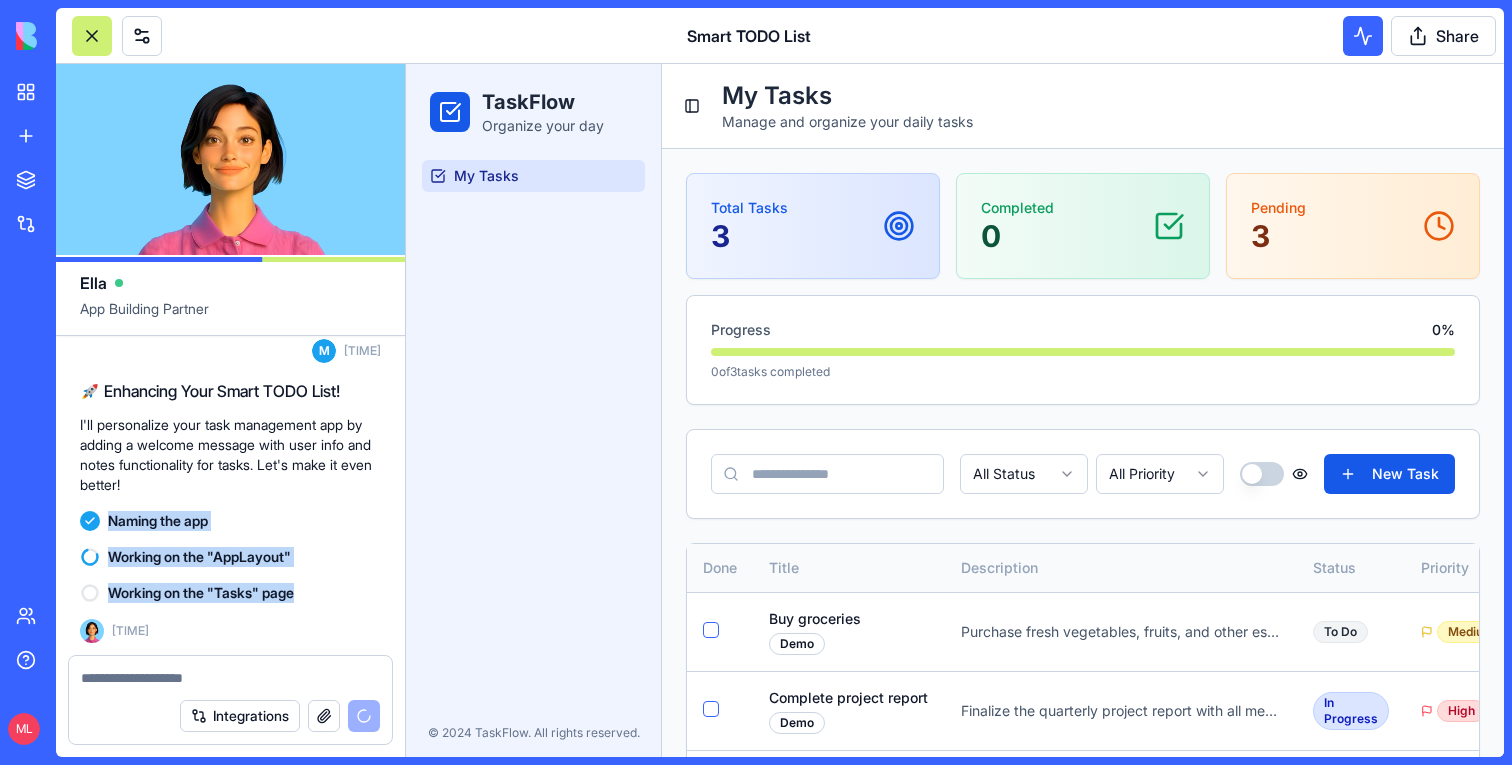 click on "Naming the app" at bounding box center (158, 521) 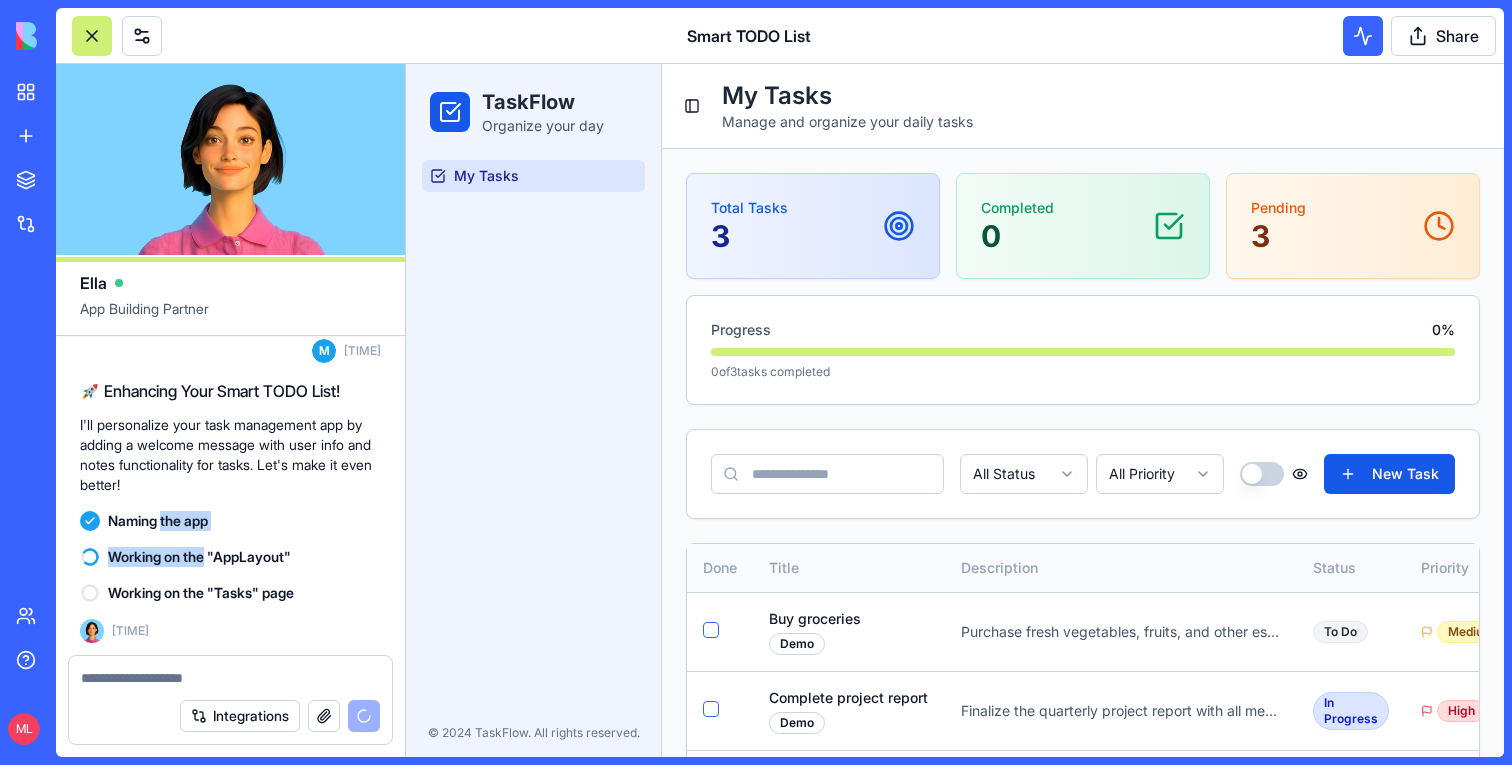 drag, startPoint x: 174, startPoint y: 520, endPoint x: 190, endPoint y: 552, distance: 35.77709 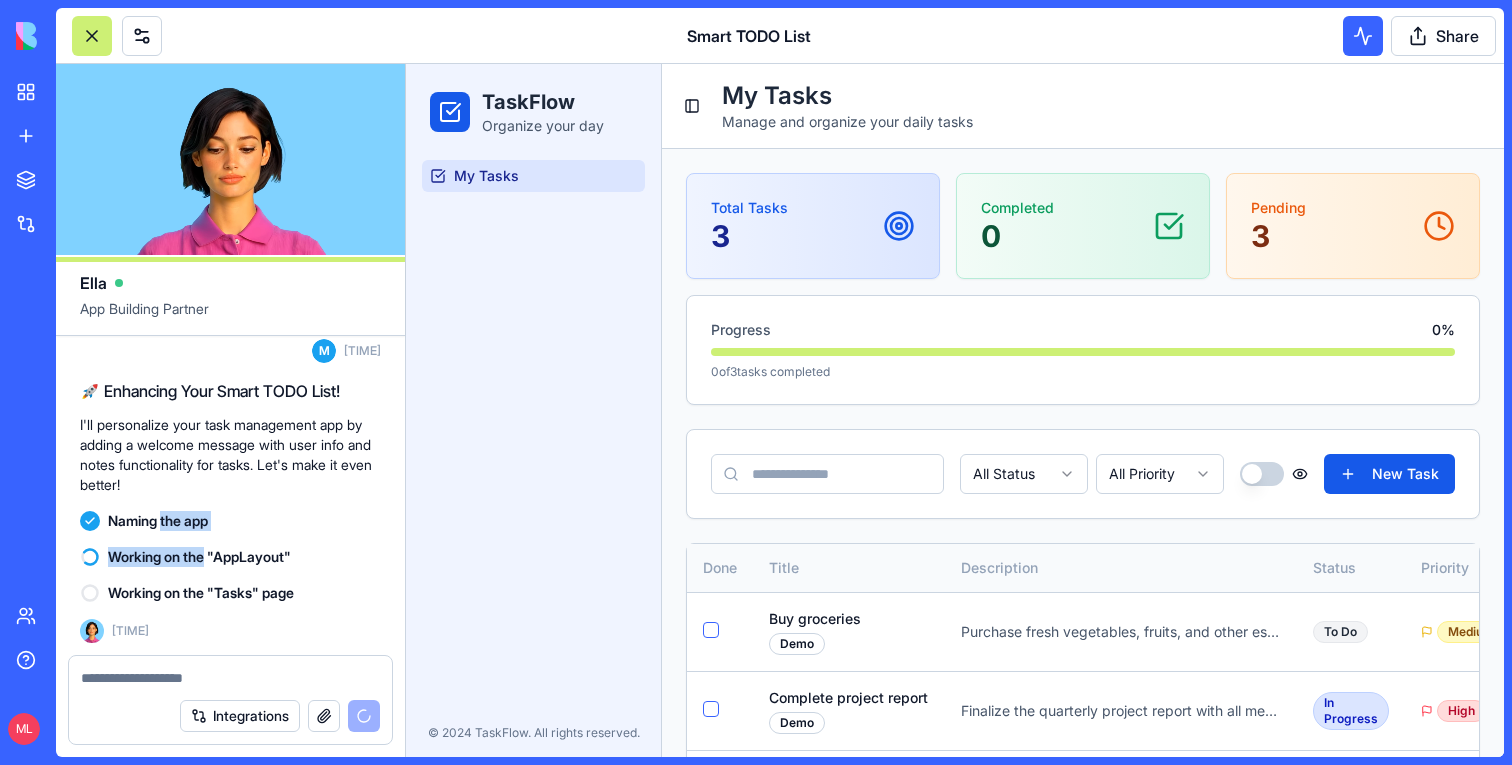 click on "Create TODO list app that generate the task description based on task title also schedule the action that generate demo tasks every day at midnight
M 14:43 🚀 Smart TODO List Coming Up!
I'll create a task management app that not only tracks your tasks but also generates descriptions based on titles and schedules automatic demo tasks at midnight. Let's make task management magical!
Let me build this app for you right away. Setting up your data structure Naming the app Working on the "AppLayout"  Working on the "Tasks" page Verifying everything works together Your Smart TODO List app is ready to use! ✅
This app automatically generates detailed task descriptions when you enter a title and creates demo tasks at midnight every day. The clean interface lets you manage tasks with filters, search, and priority indicators.
Here are some ways you could enhance your app:
14:46 M 18:27 🚀 Enhancing Your Smart TODO List!
Naming the app Working on the "AppLayout"  Working on the "Tasks" page 18:27" at bounding box center [230, 31] 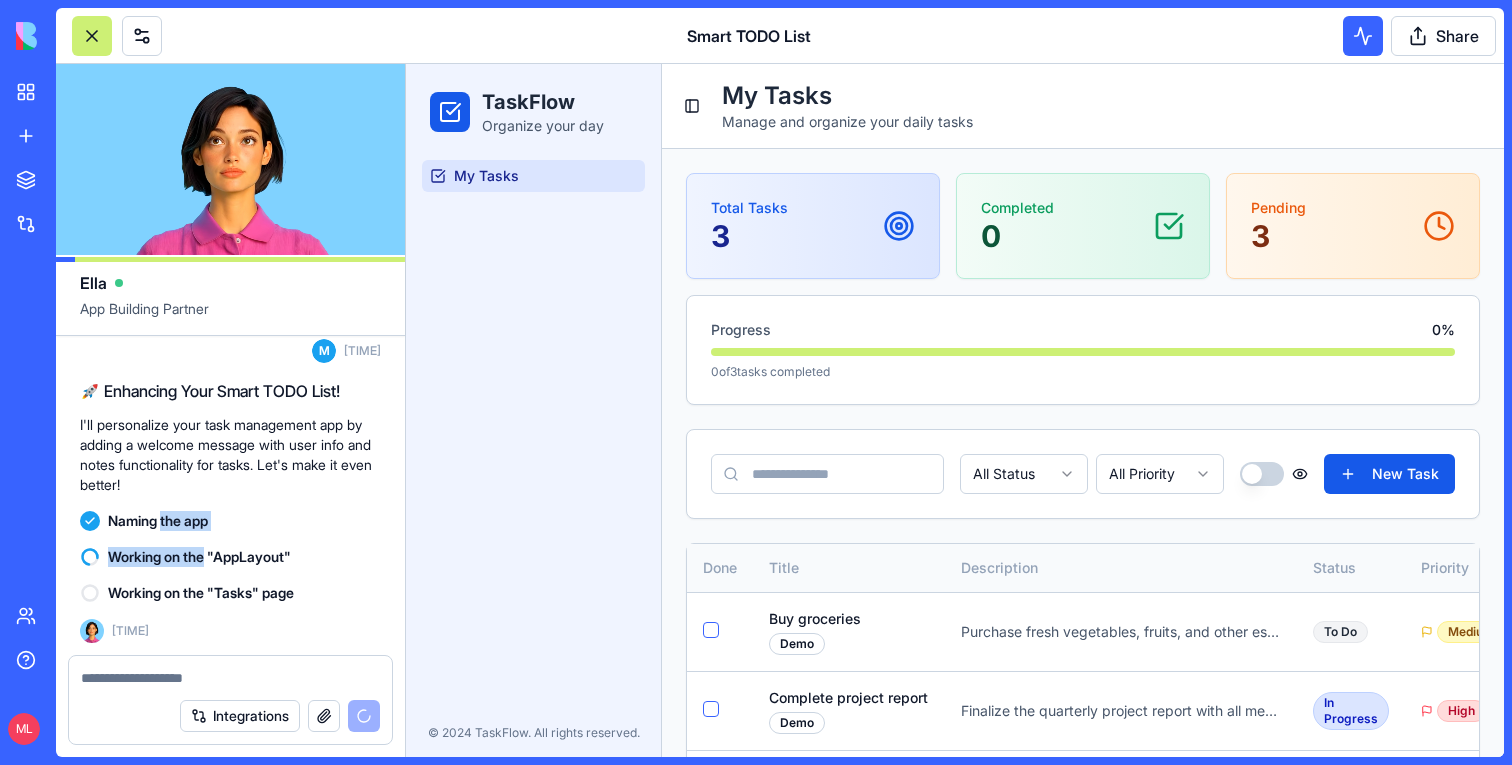 click on "Naming the app" at bounding box center [158, 521] 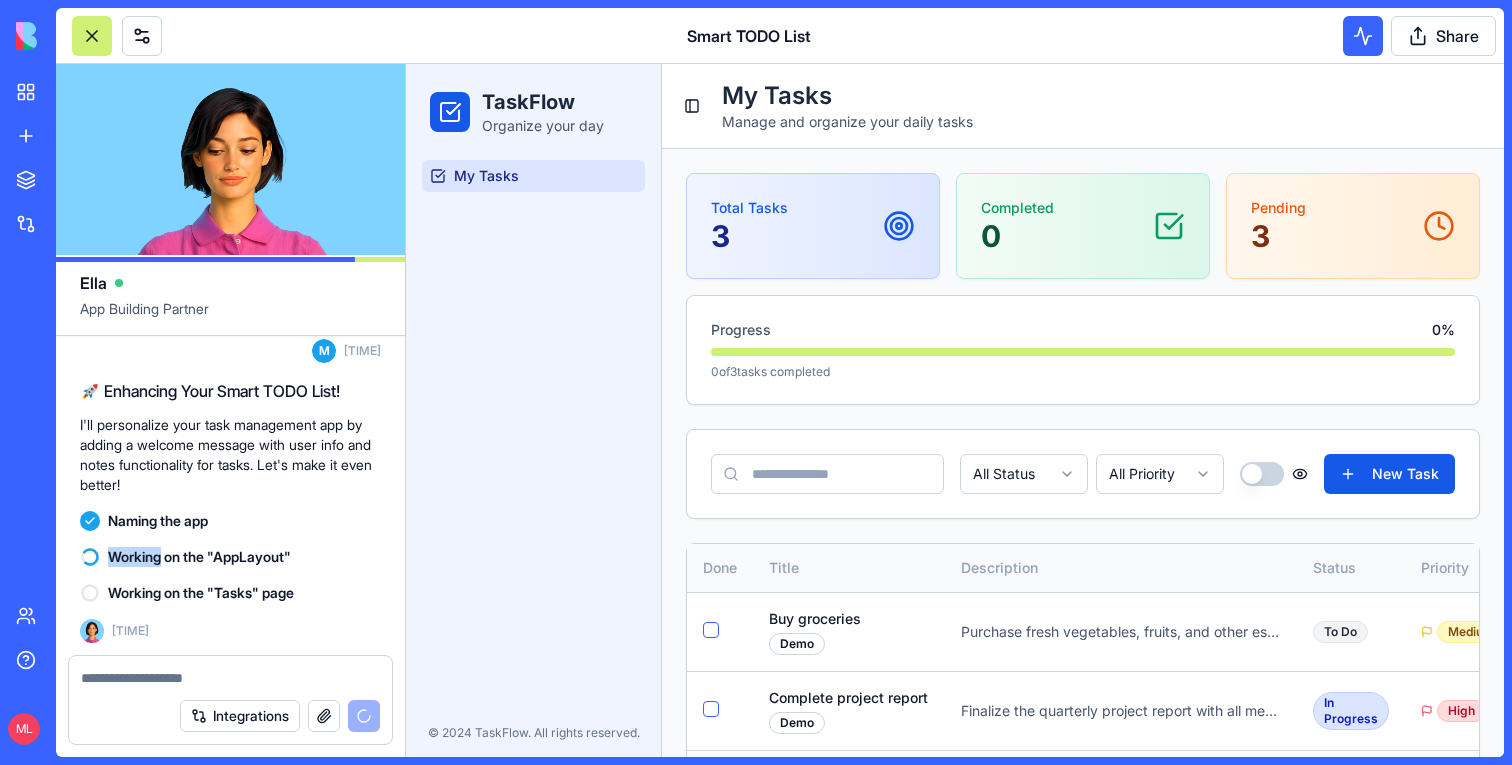 drag, startPoint x: 214, startPoint y: 525, endPoint x: 214, endPoint y: 542, distance: 17 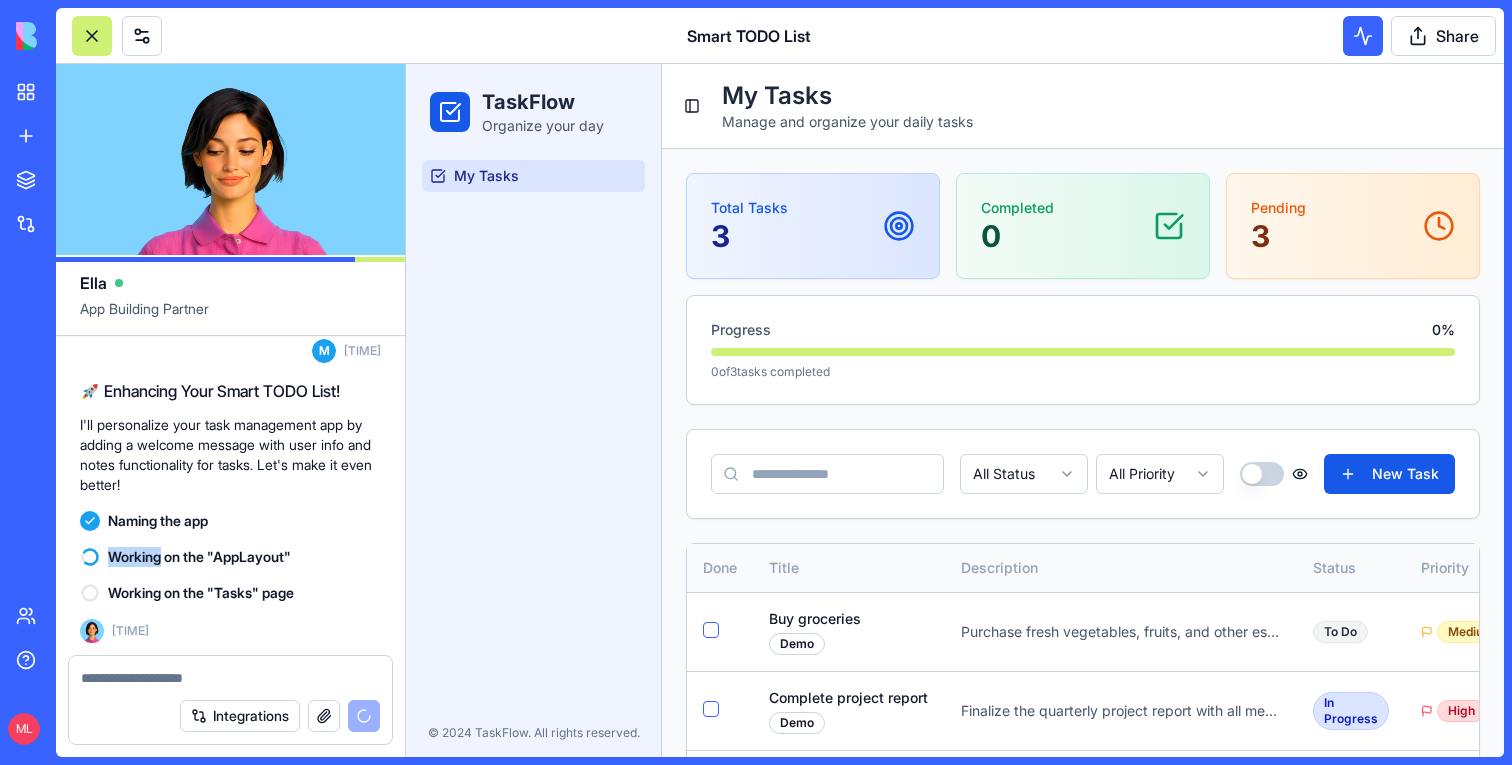 click on "Create TODO list app that generate the task description based on task title also schedule the action that generate demo tasks every day at midnight
M 14:43 🚀 Smart TODO List Coming Up!
I'll create a task management app that not only tracks your tasks but also generates descriptions based on titles and schedules automatic demo tasks at midnight. Let's make task management magical!
Let me build this app for you right away. Setting up your data structure Naming the app Working on the "AppLayout"  Working on the "Tasks" page Verifying everything works together Your Smart TODO List app is ready to use! ✅
This app automatically generates detailed task descriptions when you enter a title and creates demo tasks at midnight every day. The clean interface lets you manage tasks with filters, search, and priority indicators.
Here are some ways you could enhance your app:
14:46 M 18:27 🚀 Enhancing Your Smart TODO List!
Naming the app Working on the "AppLayout"  Working on the "Tasks" page 18:27" at bounding box center [230, 31] 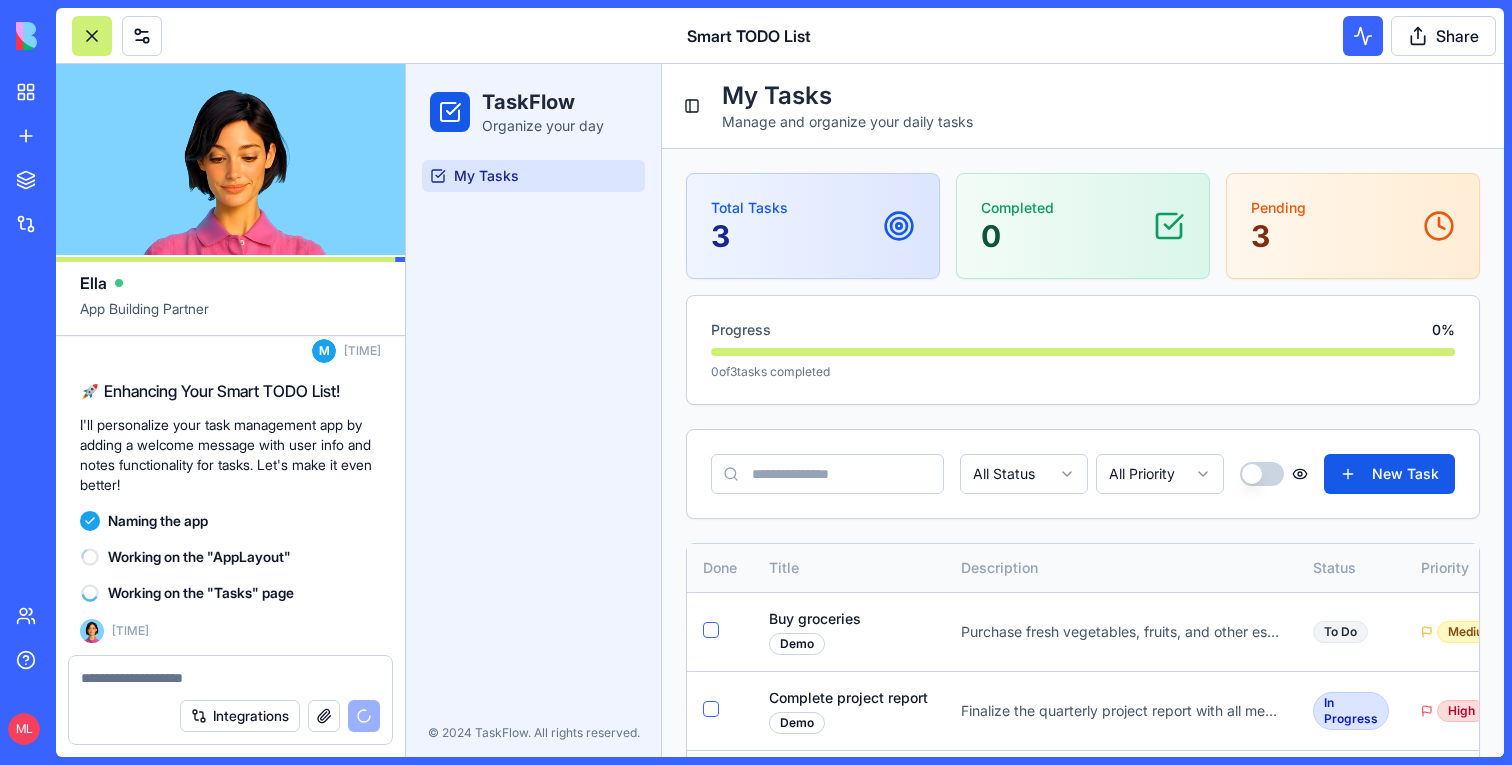 click on "Working on the "AppLayout"" at bounding box center (230, 557) 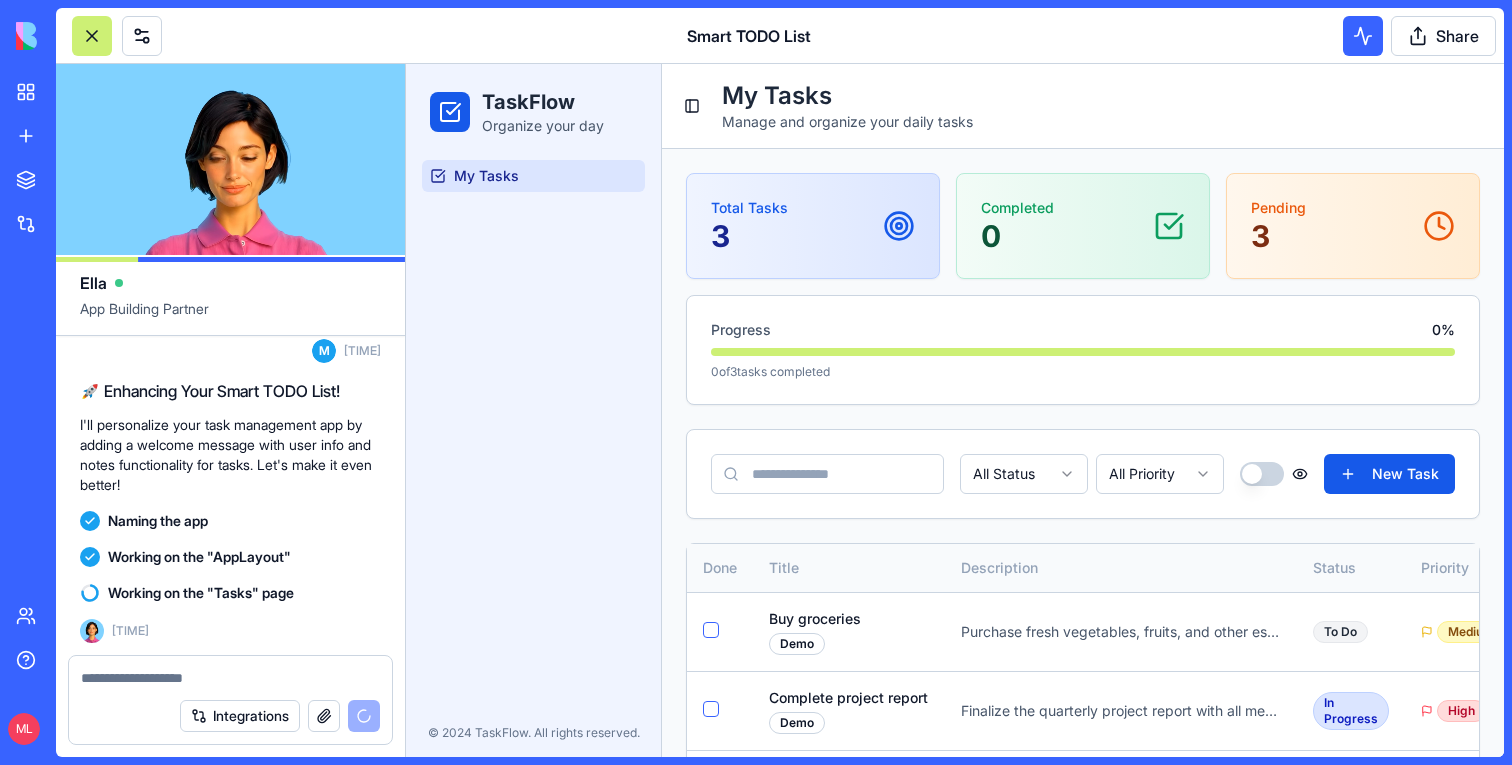 scroll, scrollTop: 965, scrollLeft: 0, axis: vertical 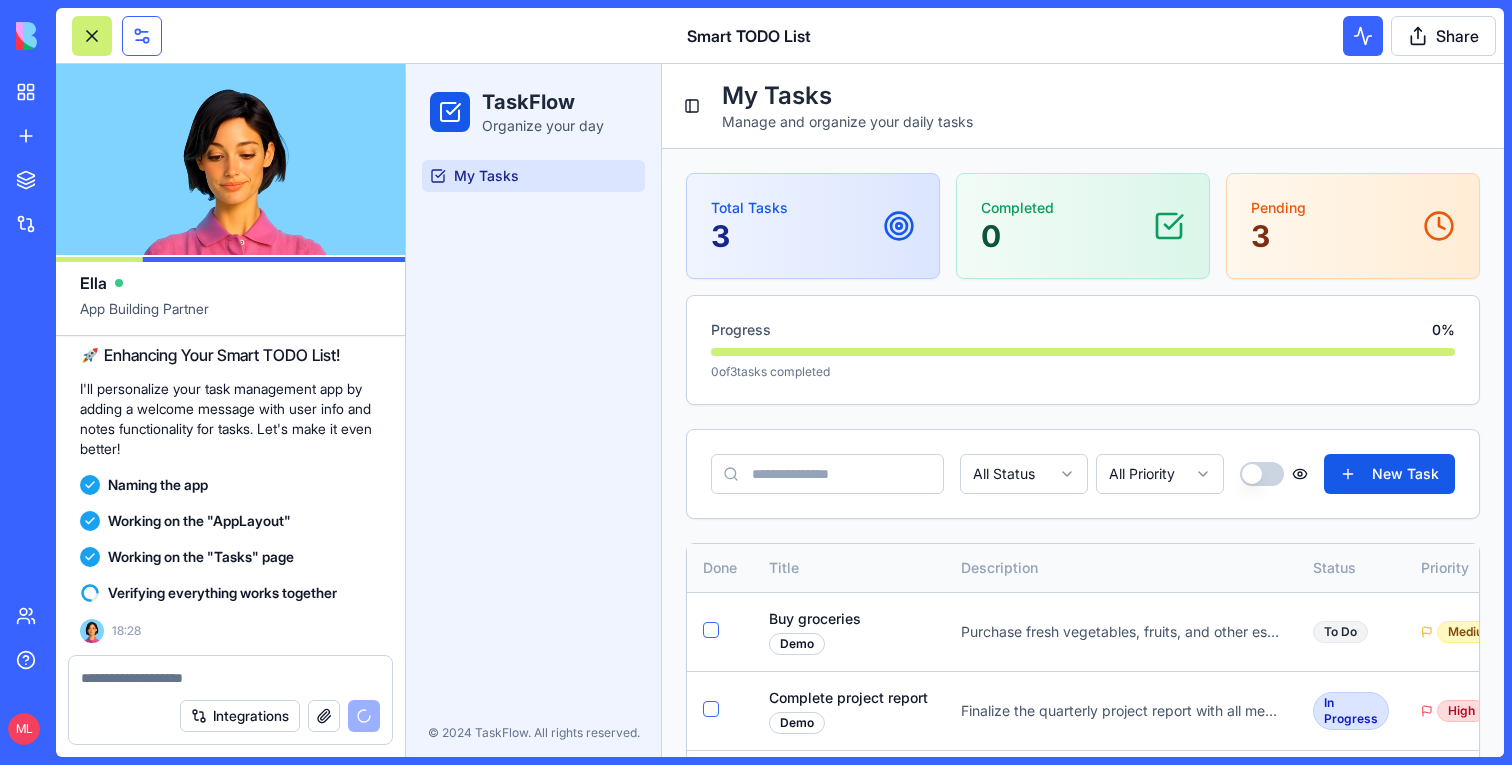 click at bounding box center (142, 36) 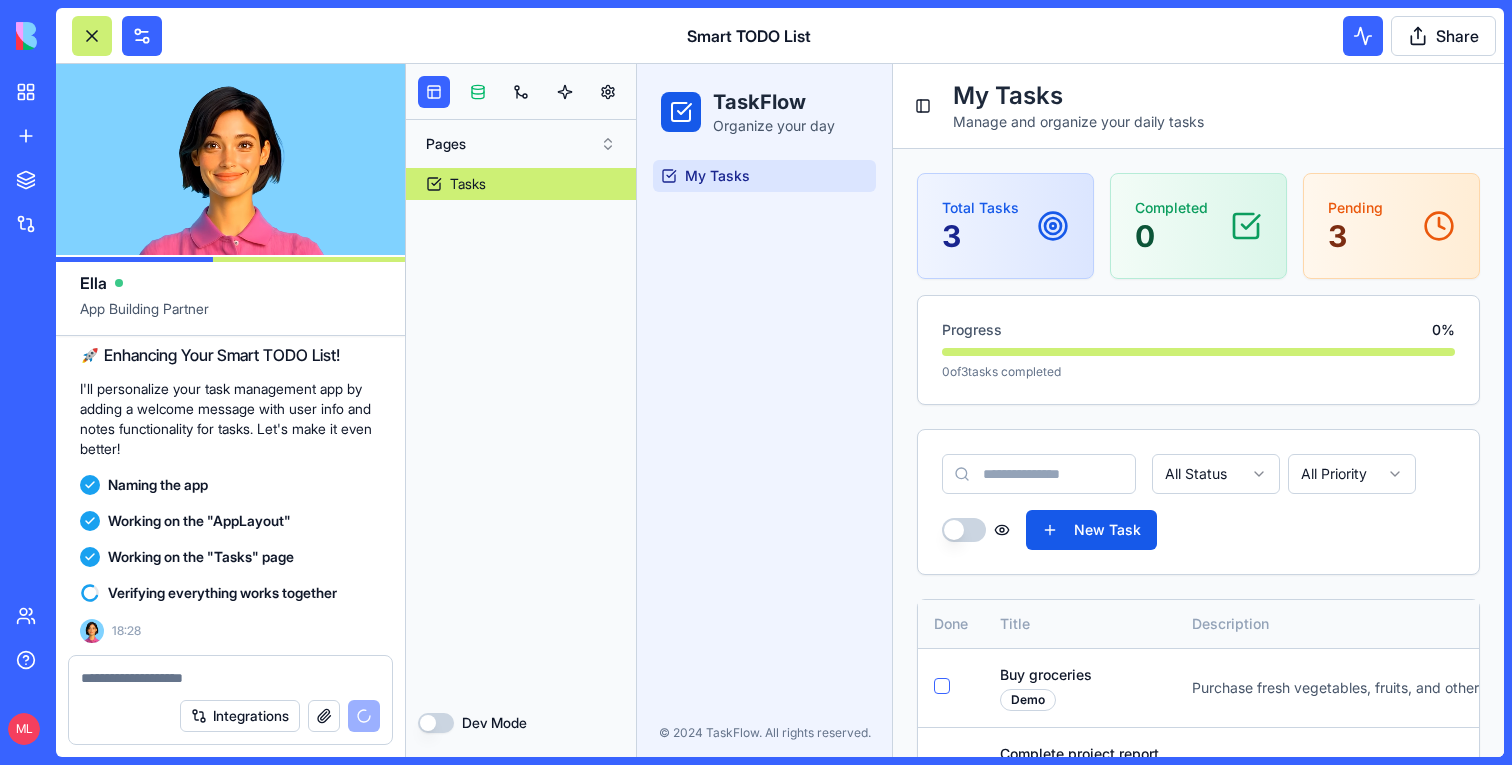 click at bounding box center [478, 92] 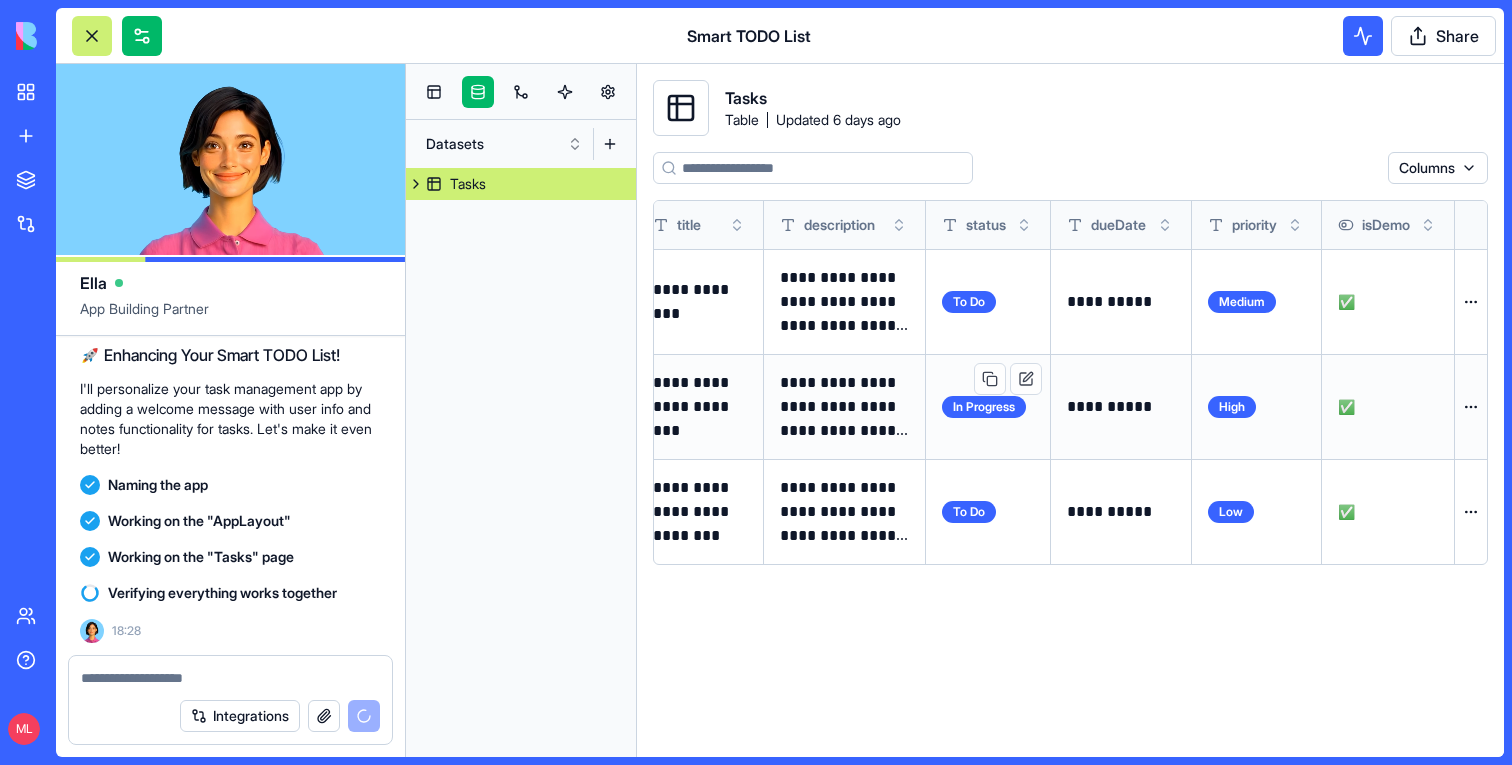 scroll, scrollTop: 0, scrollLeft: 0, axis: both 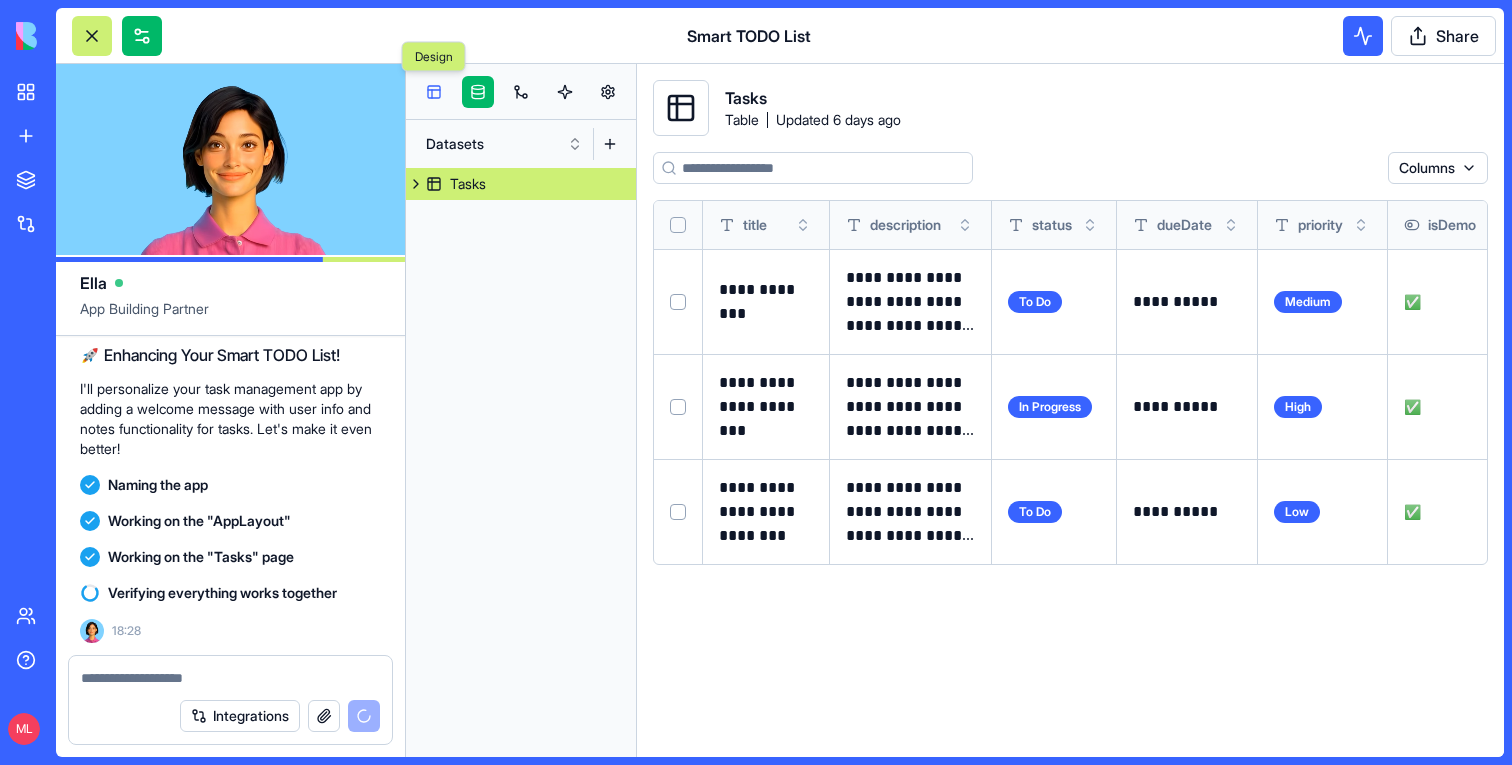click at bounding box center [434, 92] 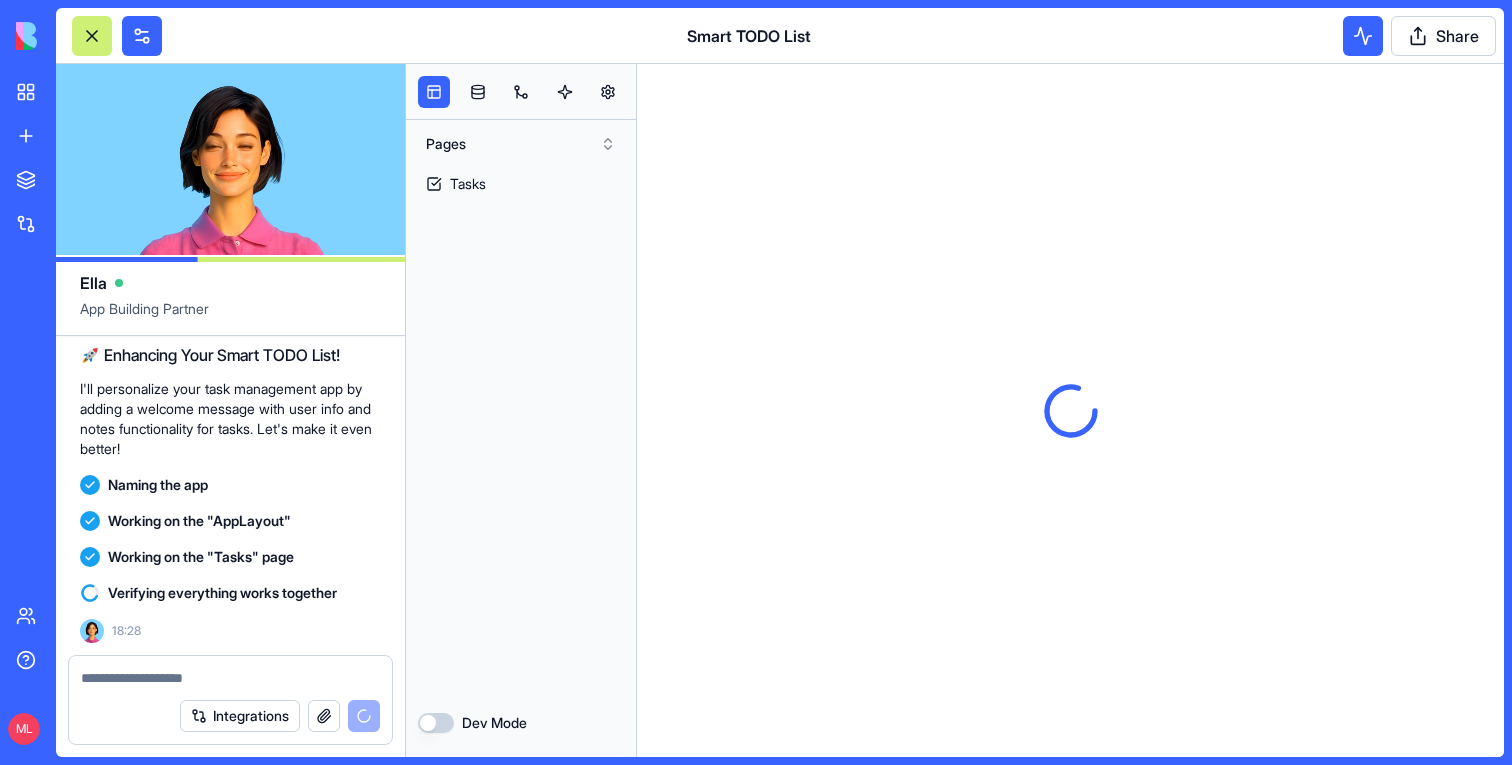 scroll, scrollTop: 0, scrollLeft: 0, axis: both 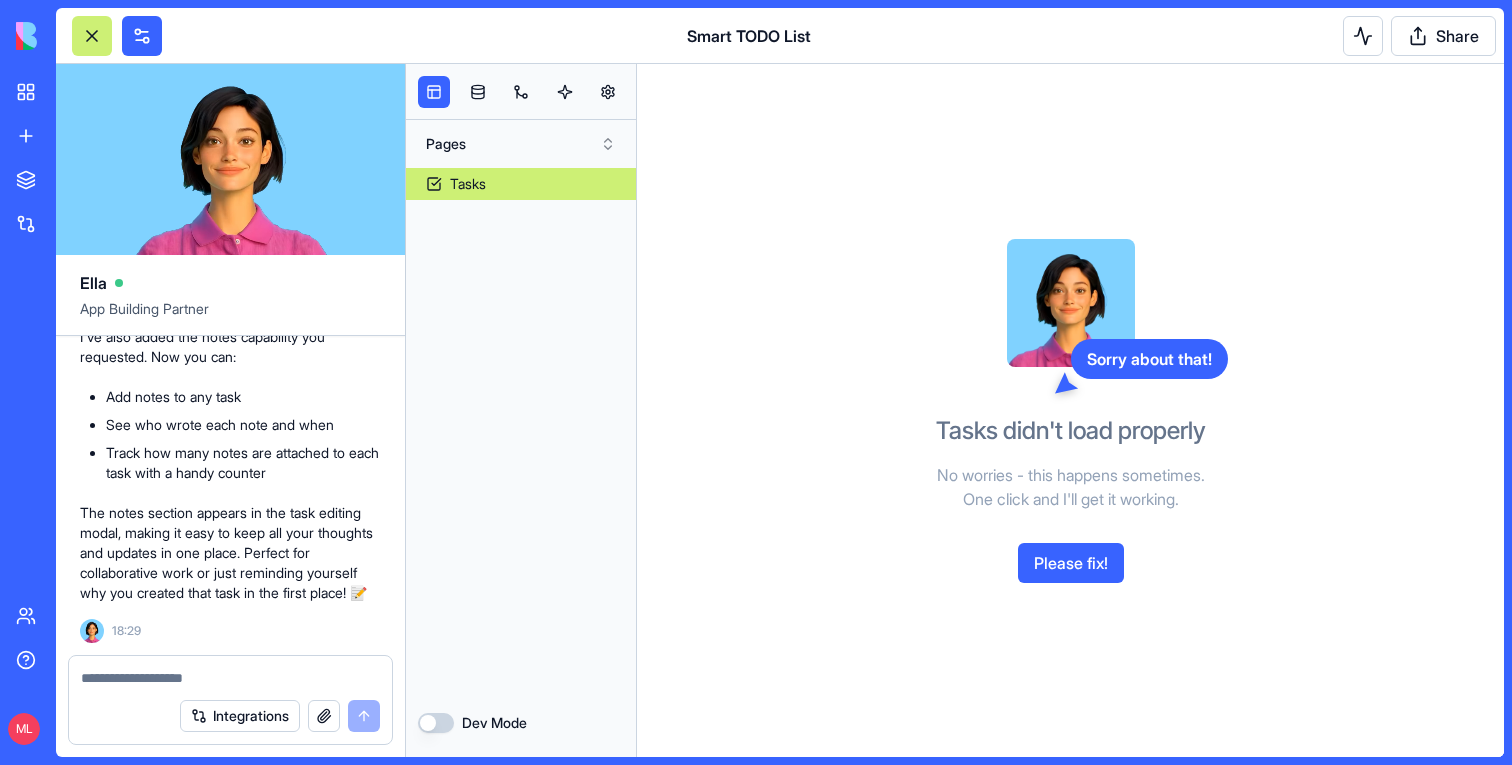 click on "Tasks" at bounding box center (521, 184) 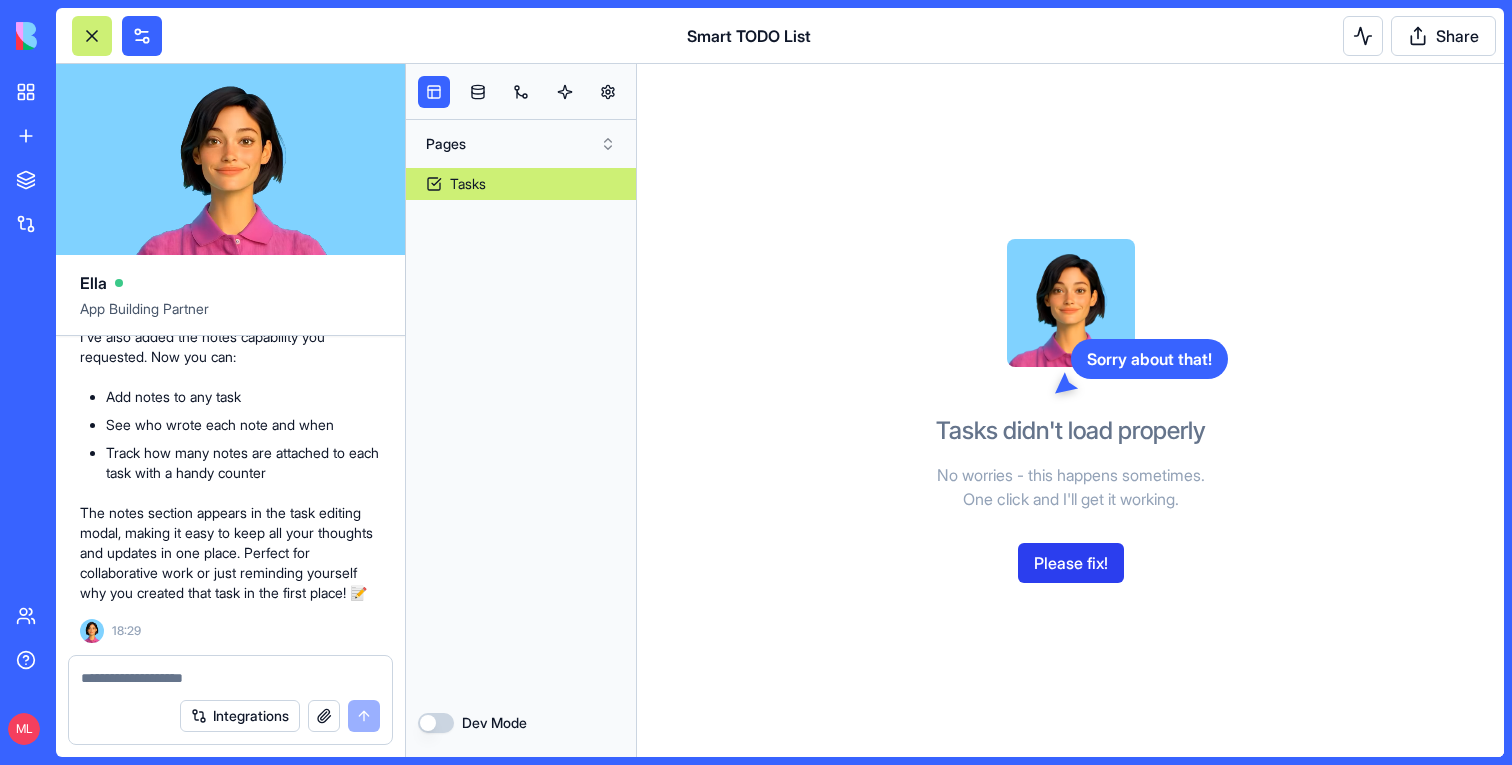 click on "Please fix!" at bounding box center [1071, 563] 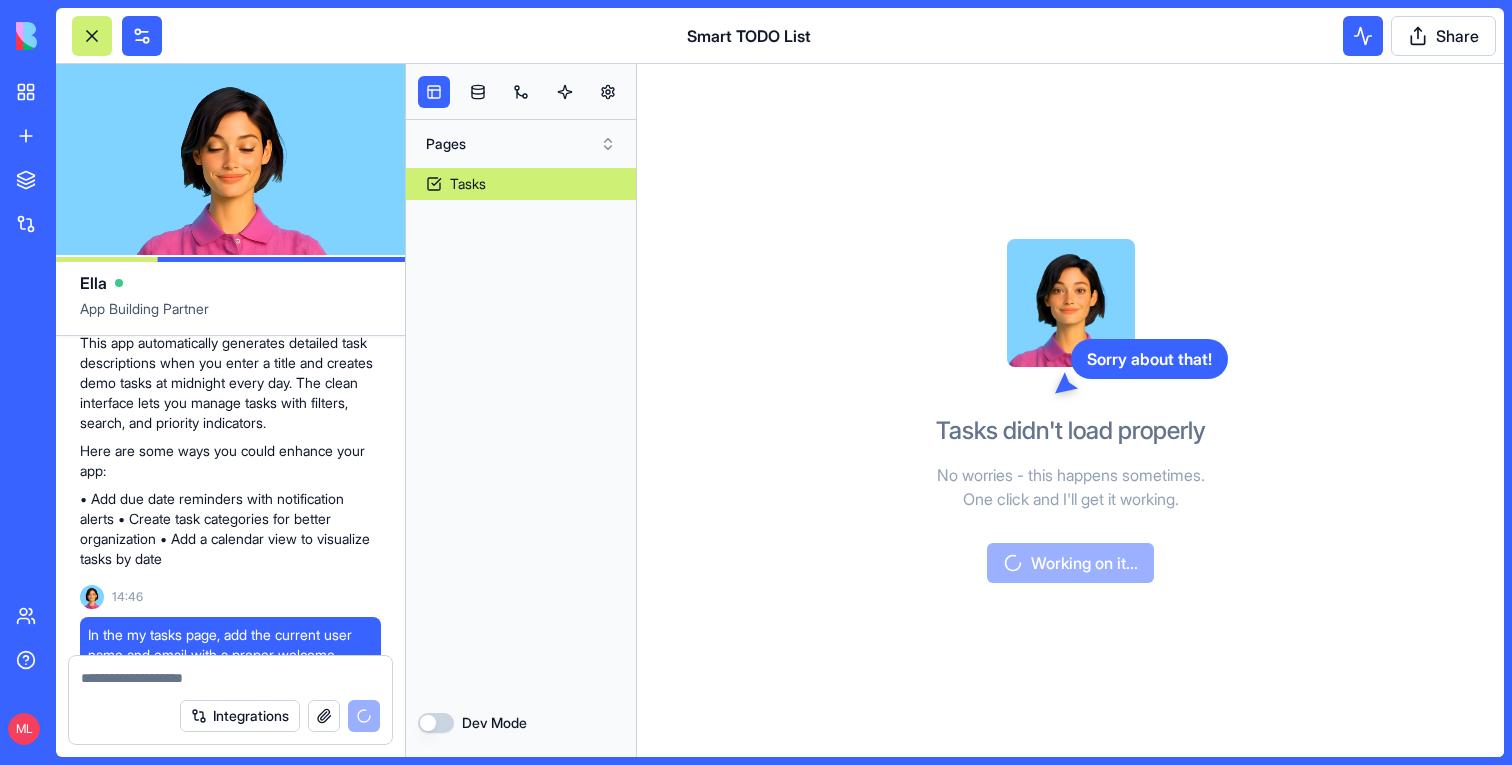scroll, scrollTop: 670, scrollLeft: 0, axis: vertical 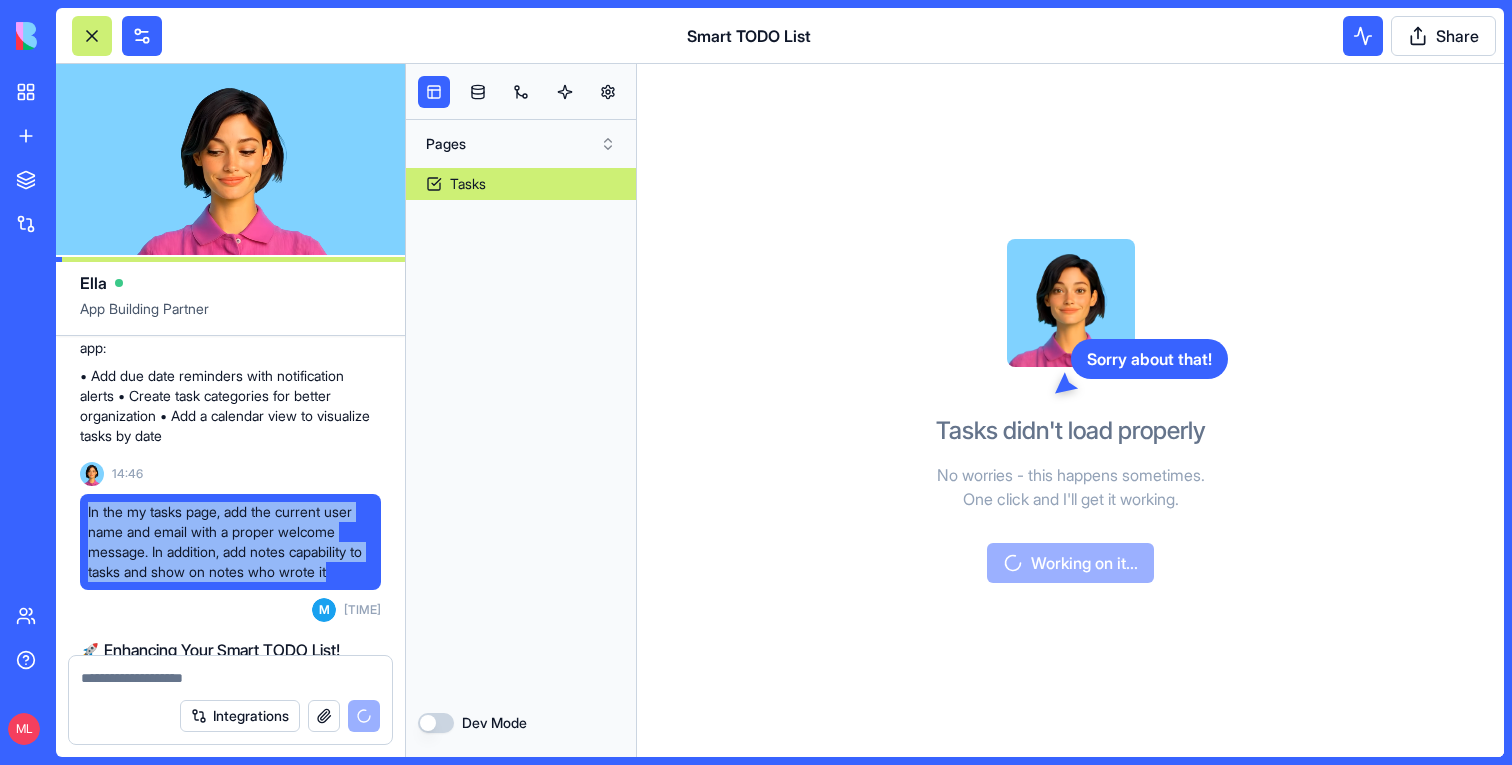 drag, startPoint x: 355, startPoint y: 570, endPoint x: 86, endPoint y: 513, distance: 274.97272 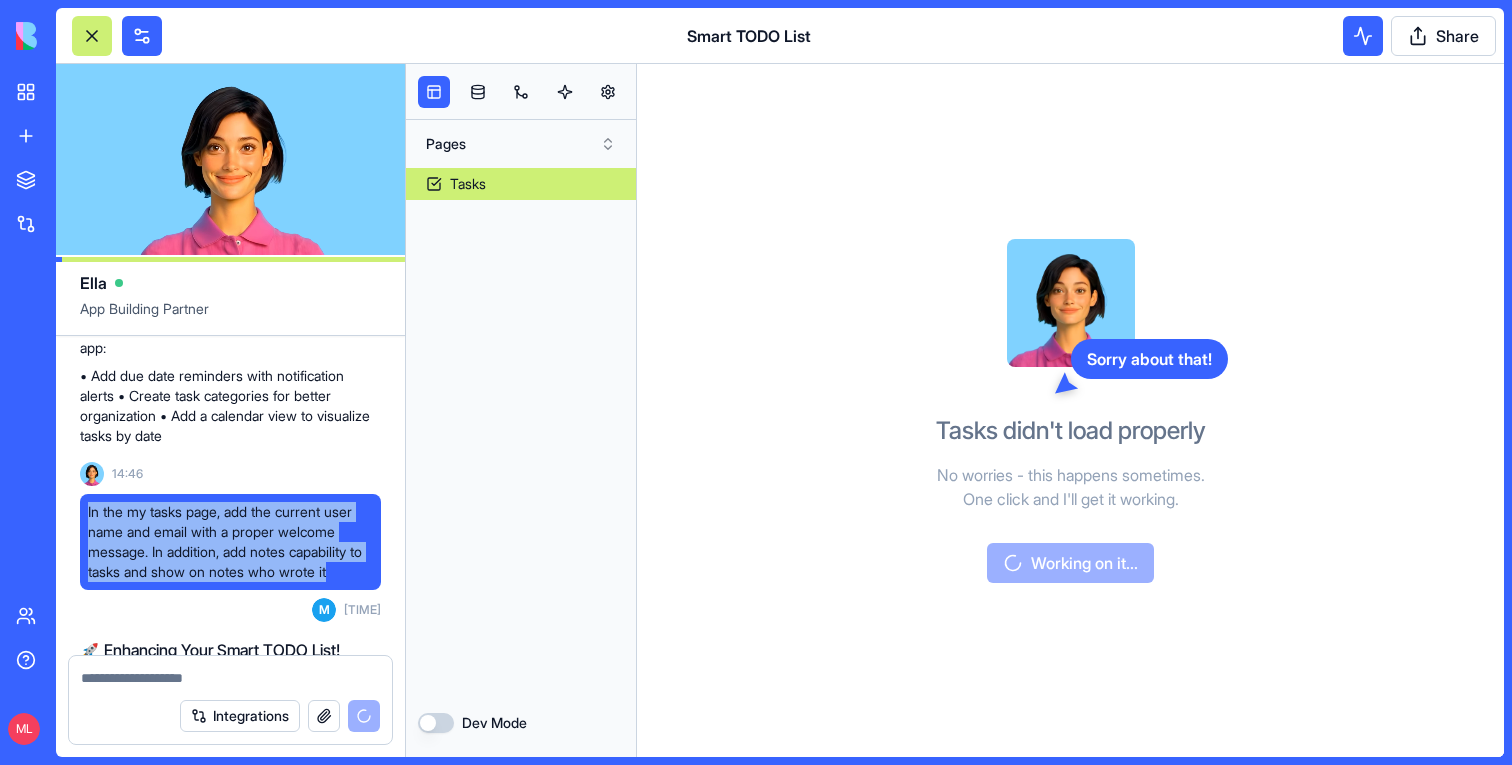 click on "In the my tasks page, add the current user name and email with a proper welcome message. In addition, add notes capability to tasks and show on notes who wrote it" at bounding box center [230, 542] 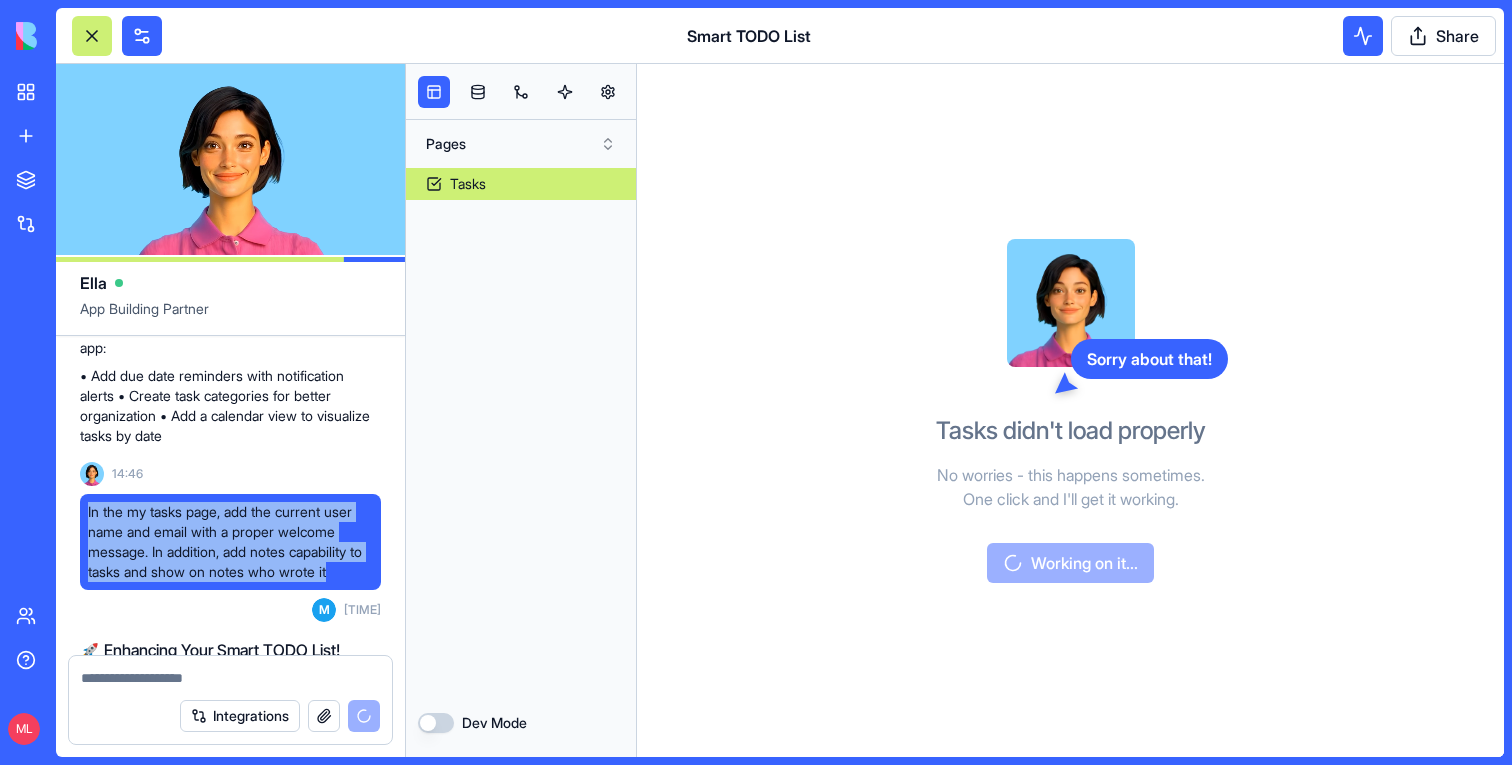 copy on "In the my tasks page, add the current user name and email with a proper welcome message. In addition, add notes capability to tasks and show on notes who wrote it" 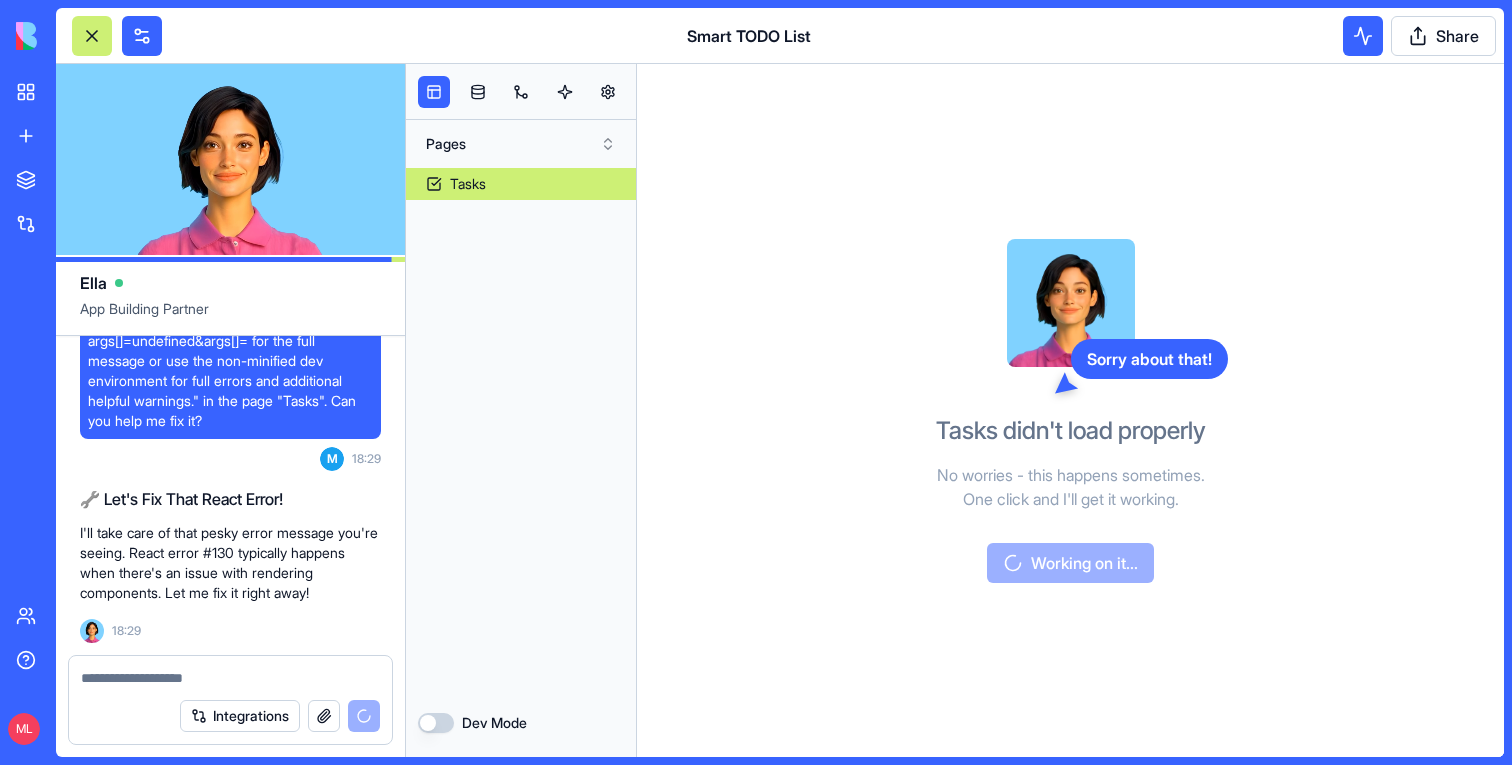 scroll, scrollTop: 1857, scrollLeft: 0, axis: vertical 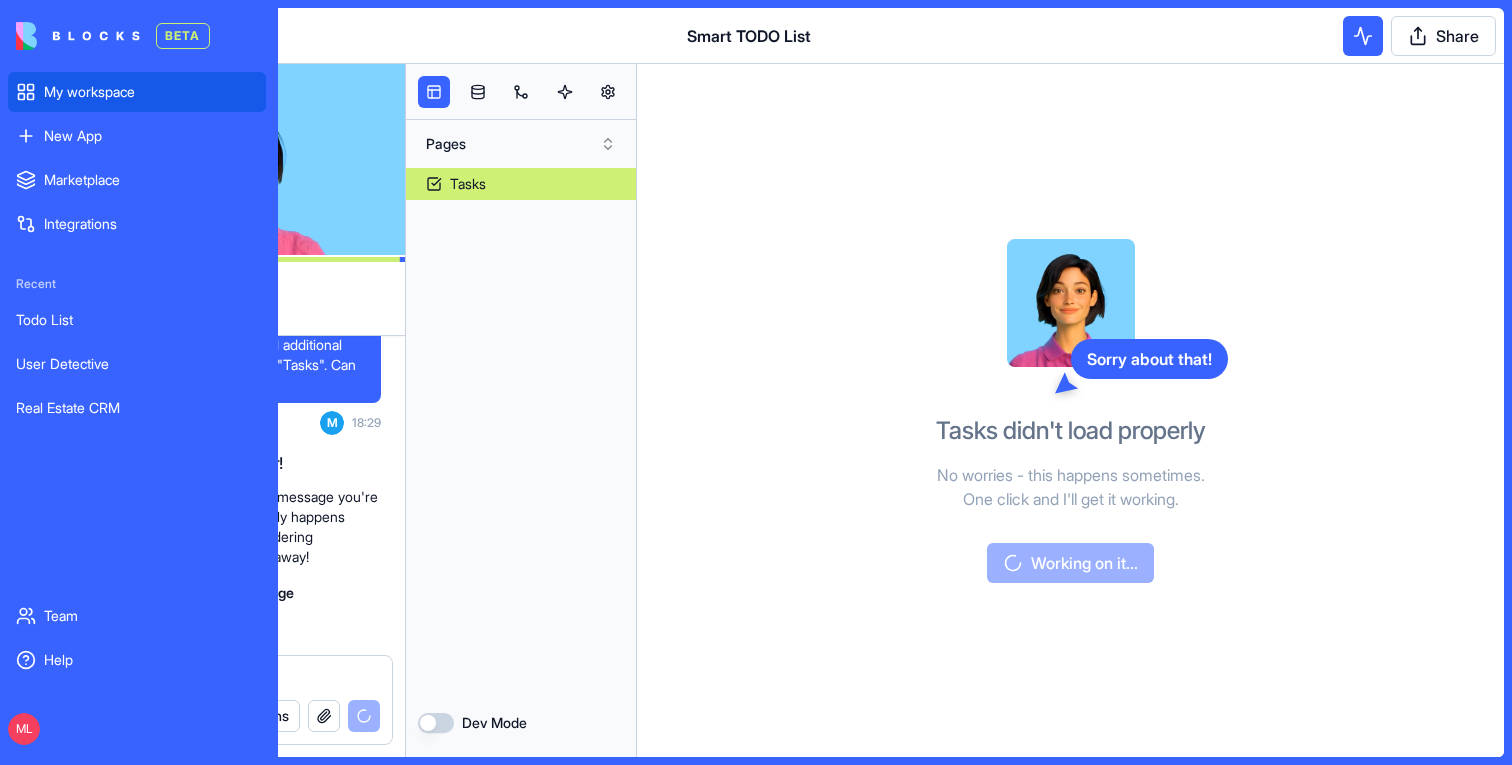 click on "My workspace" at bounding box center [137, 92] 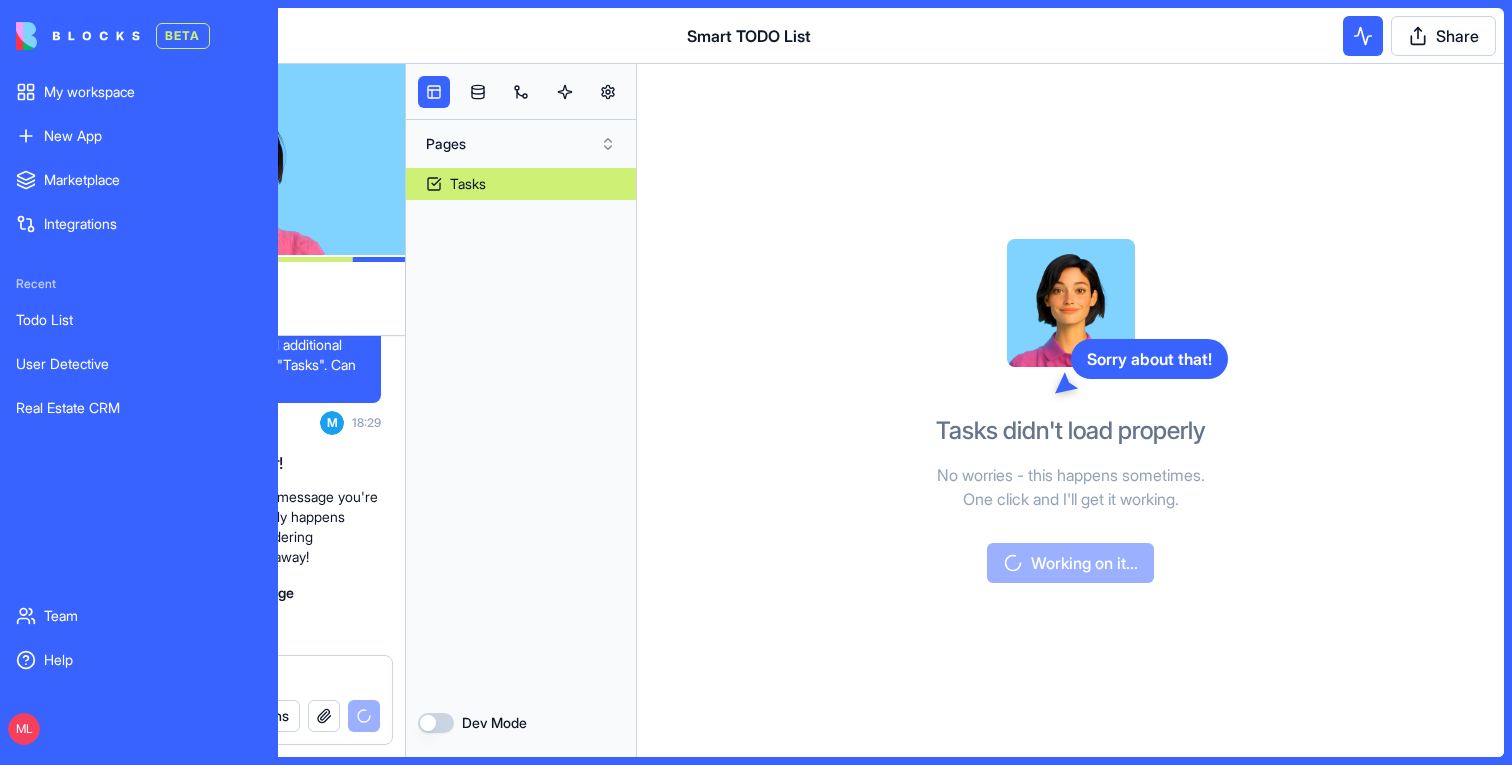 type 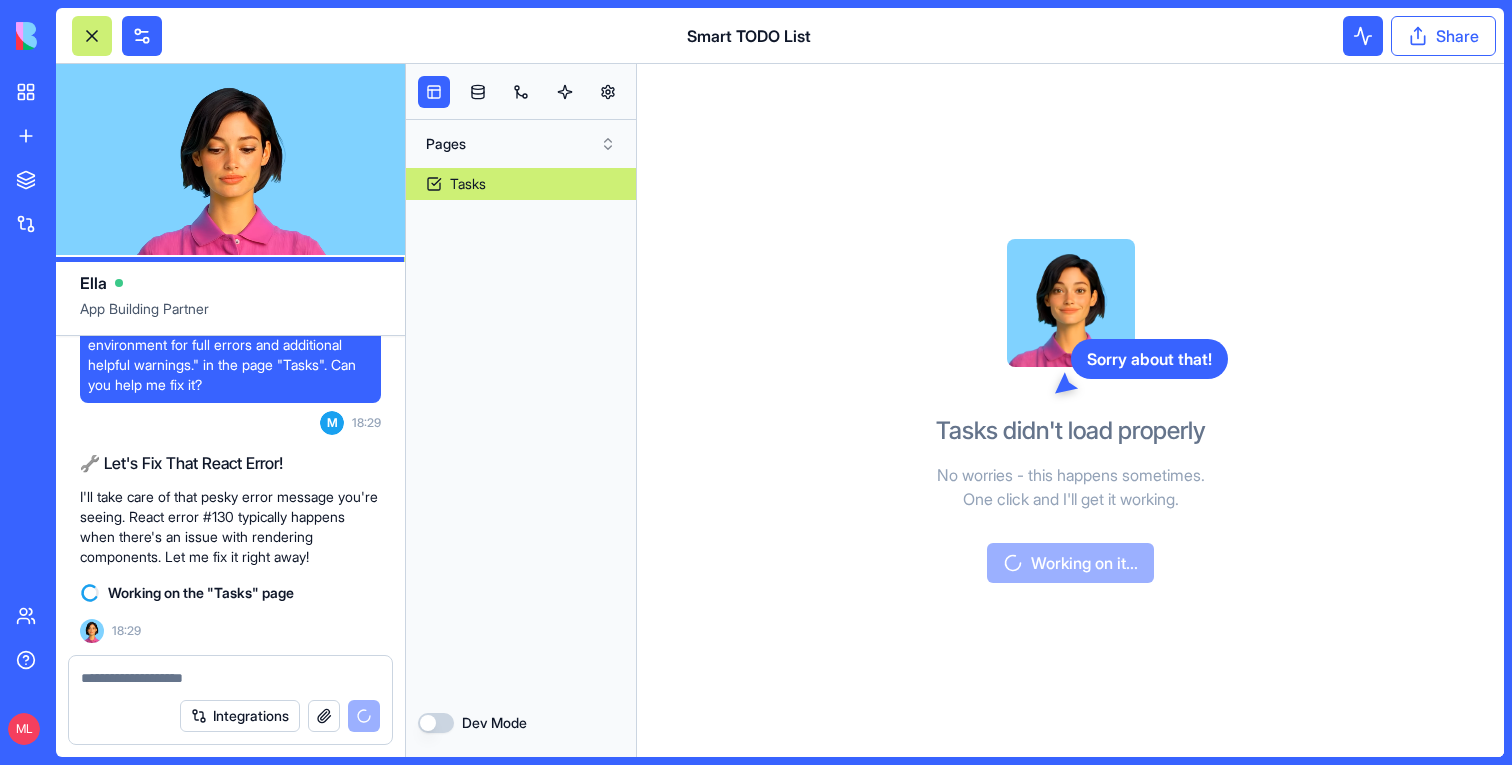 click on "Share" at bounding box center [1443, 36] 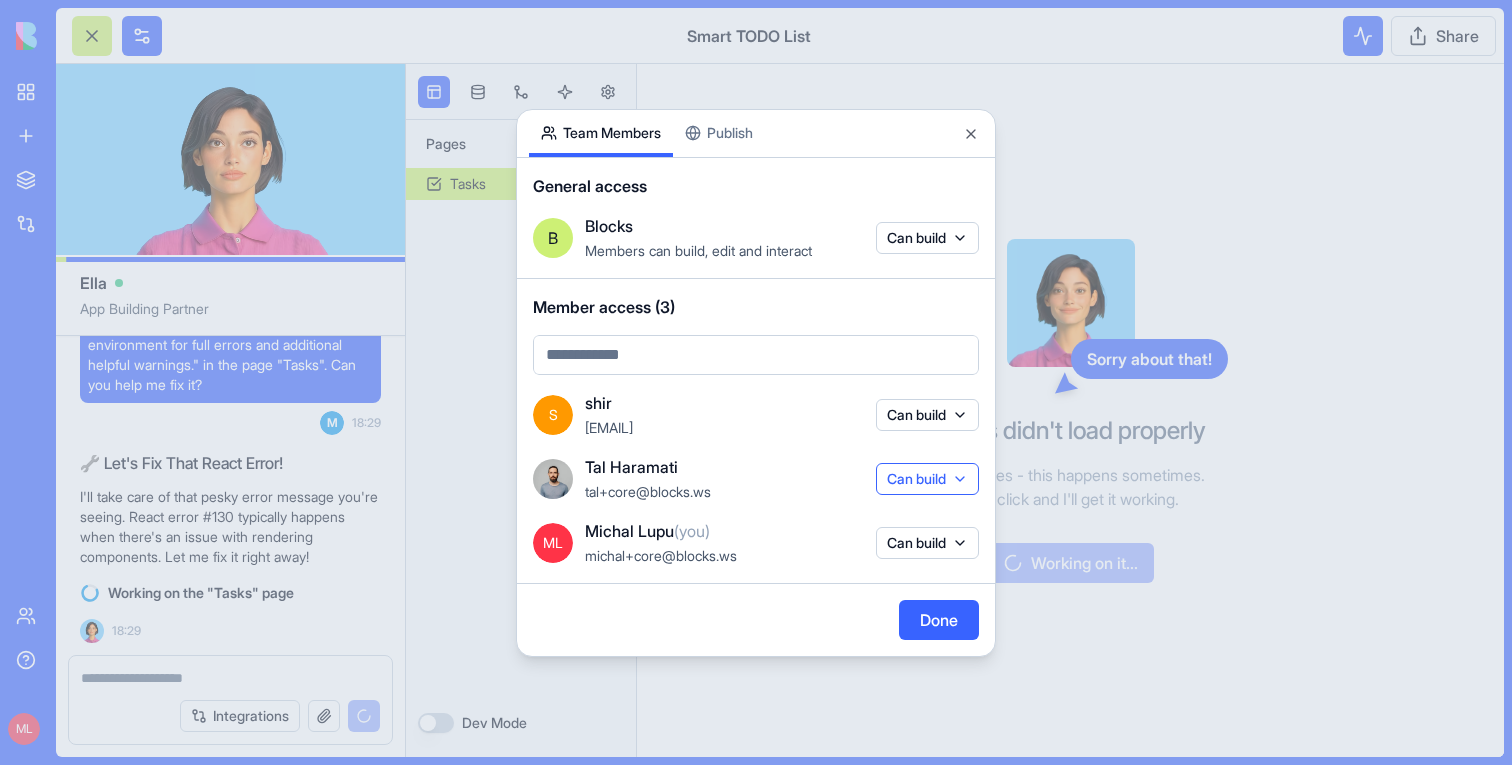 click on "Can build" at bounding box center (927, 479) 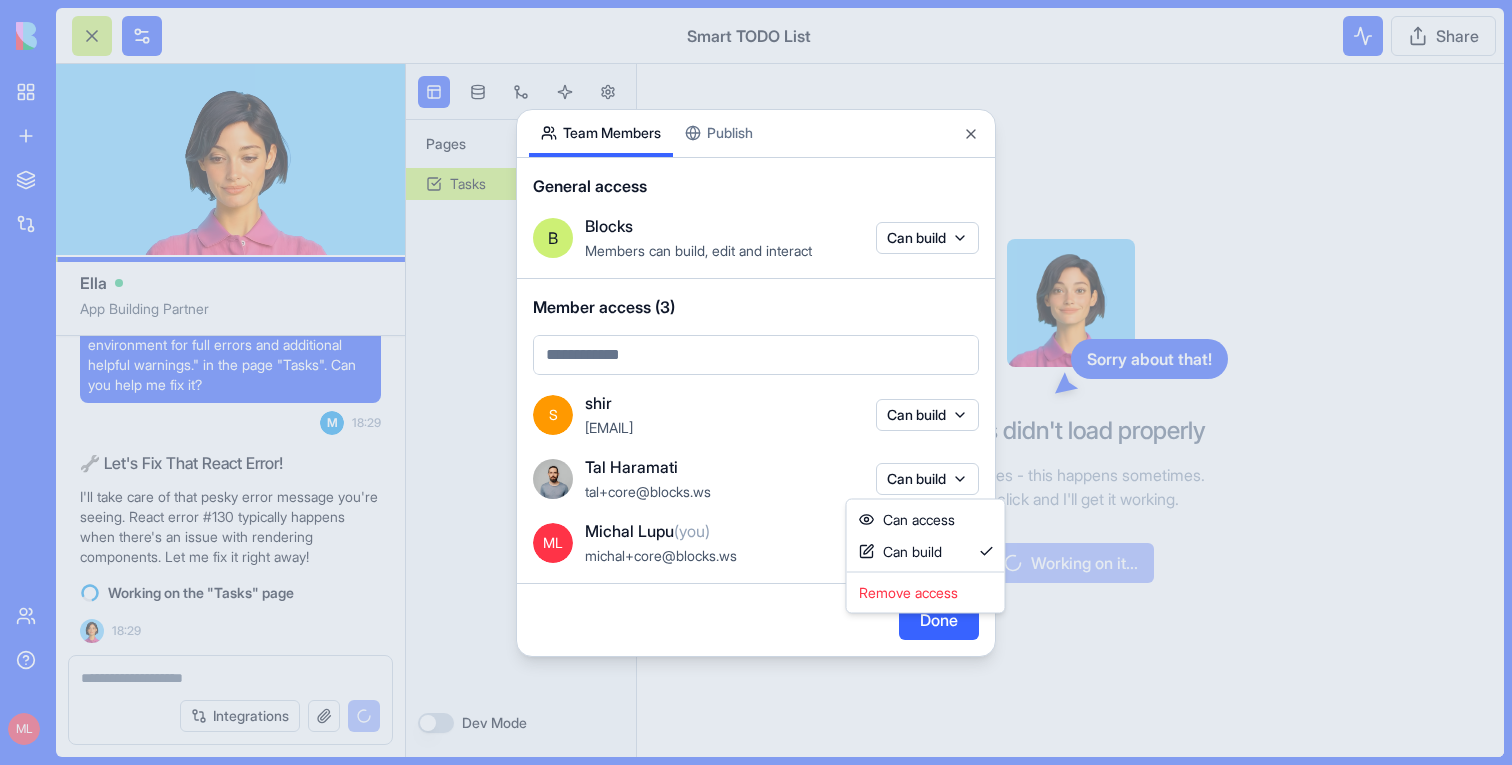 click at bounding box center [756, 382] 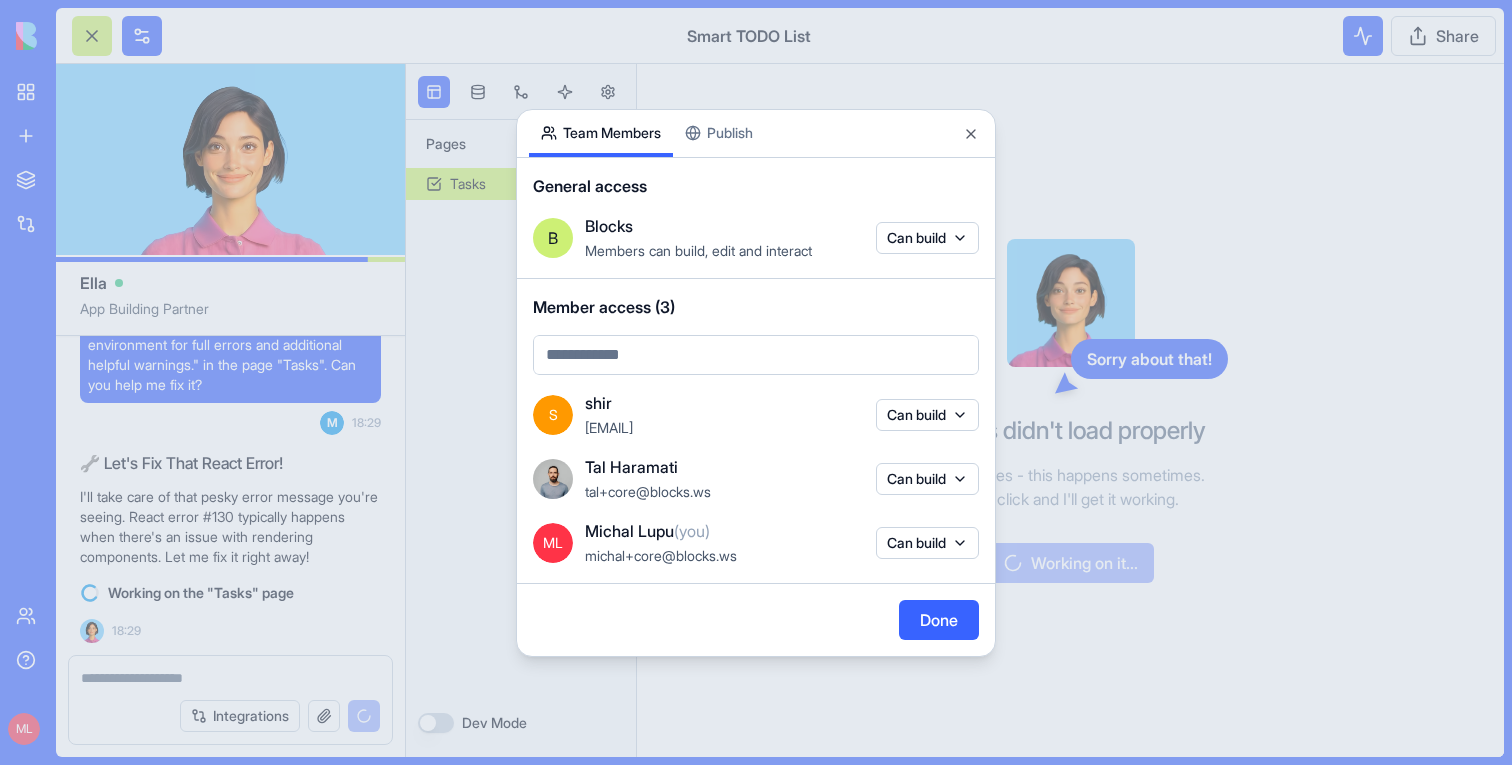 click at bounding box center [756, 382] 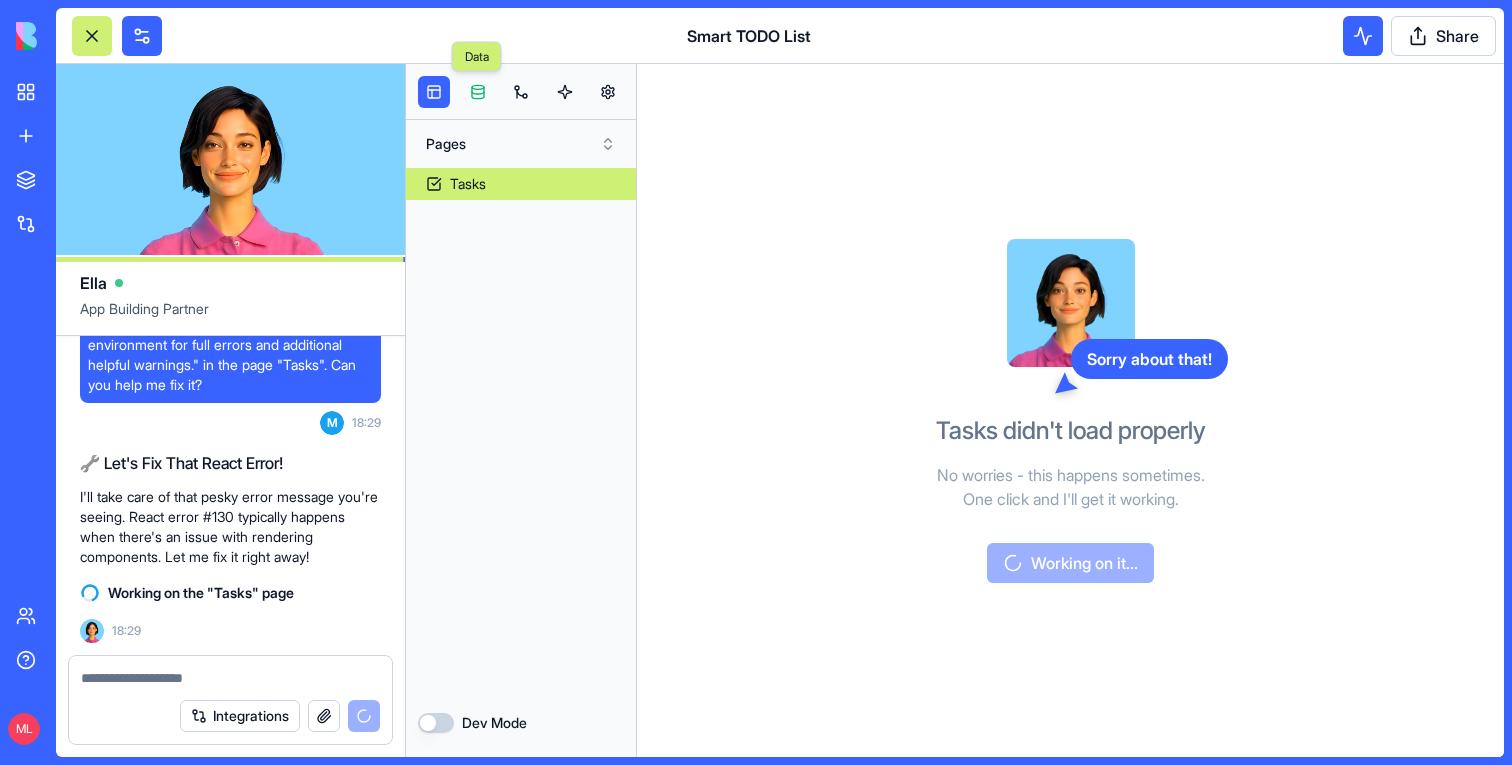 click at bounding box center (478, 92) 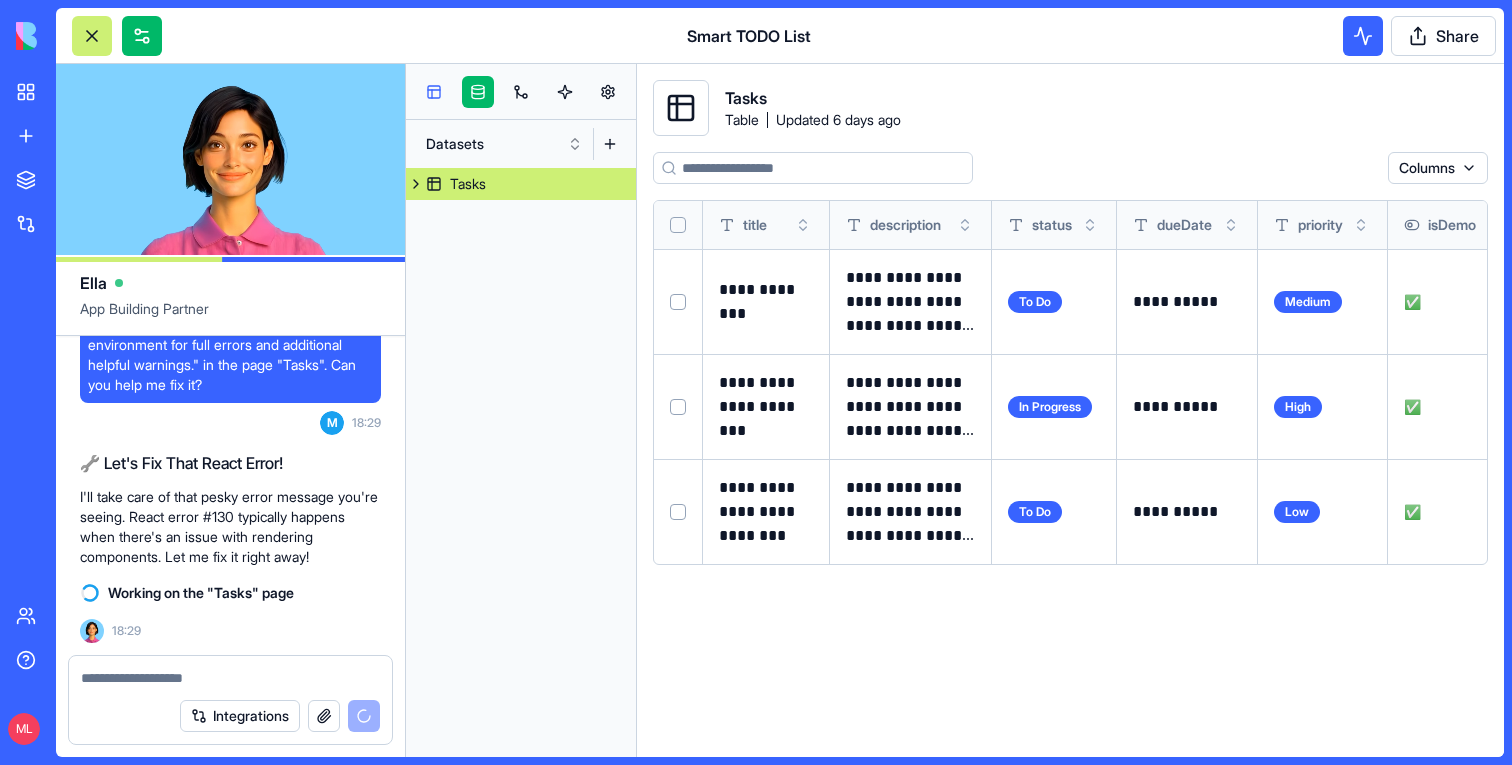 click at bounding box center [434, 92] 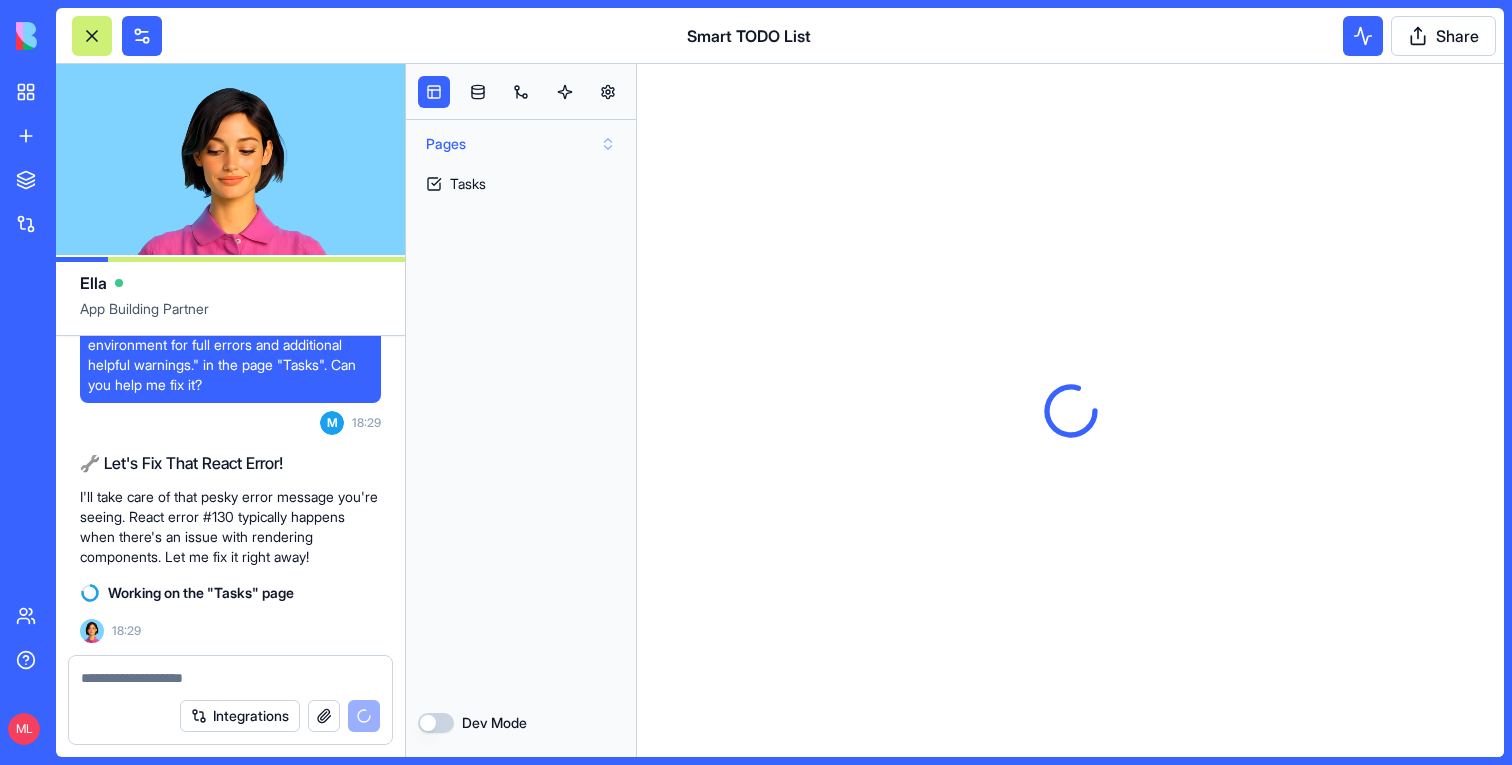 scroll, scrollTop: 0, scrollLeft: 0, axis: both 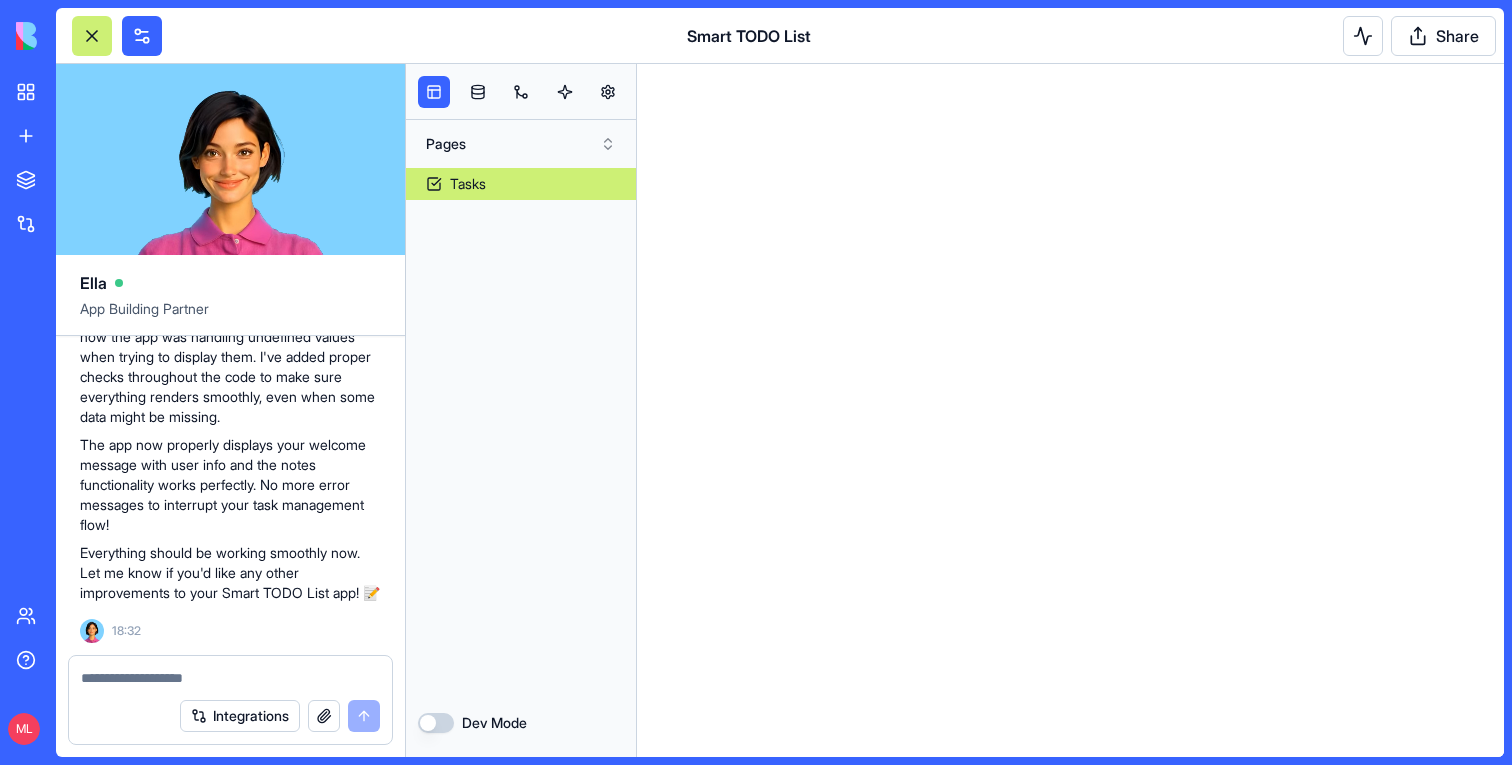 drag, startPoint x: 1019, startPoint y: 272, endPoint x: 871, endPoint y: 400, distance: 195.6732 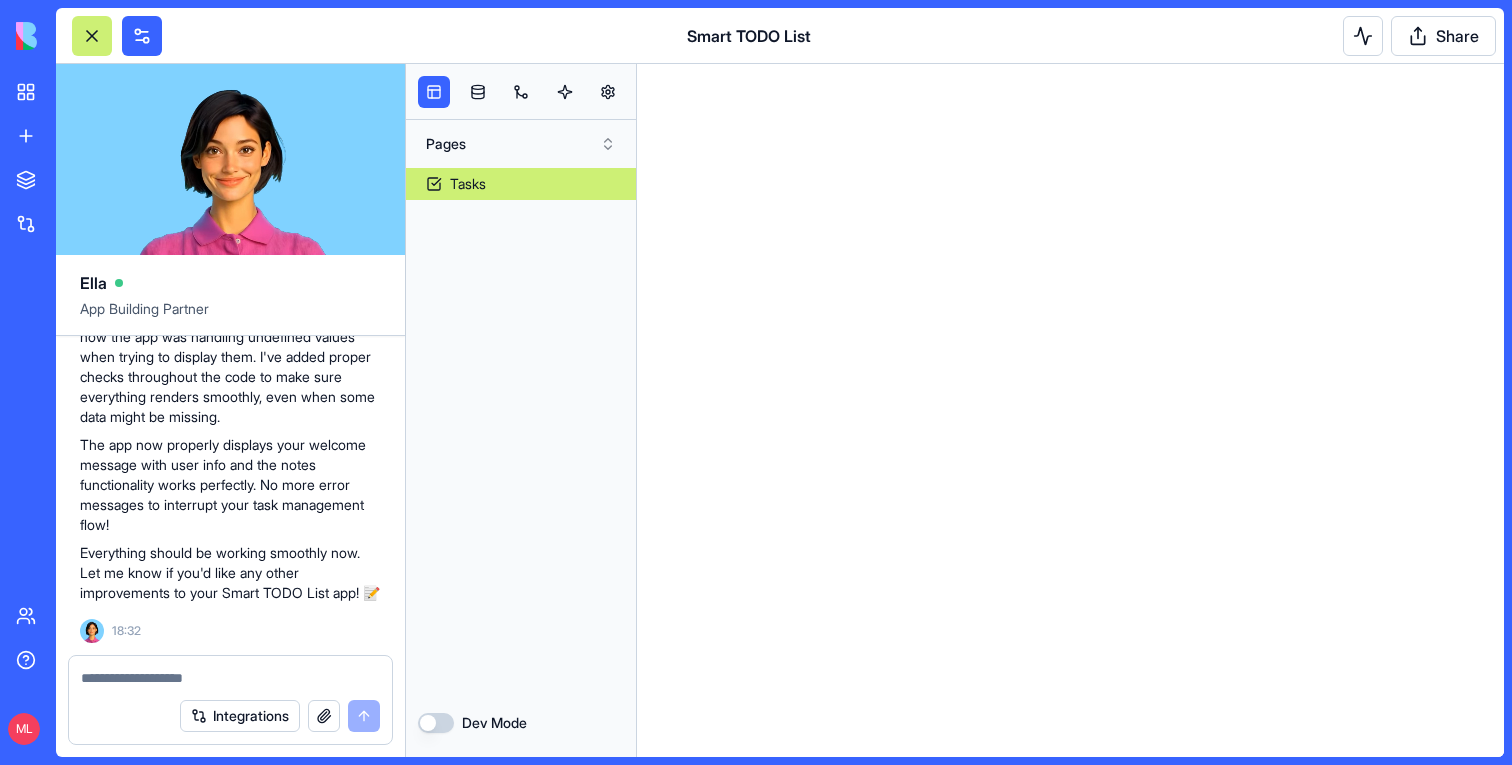 click at bounding box center (1070, 64) 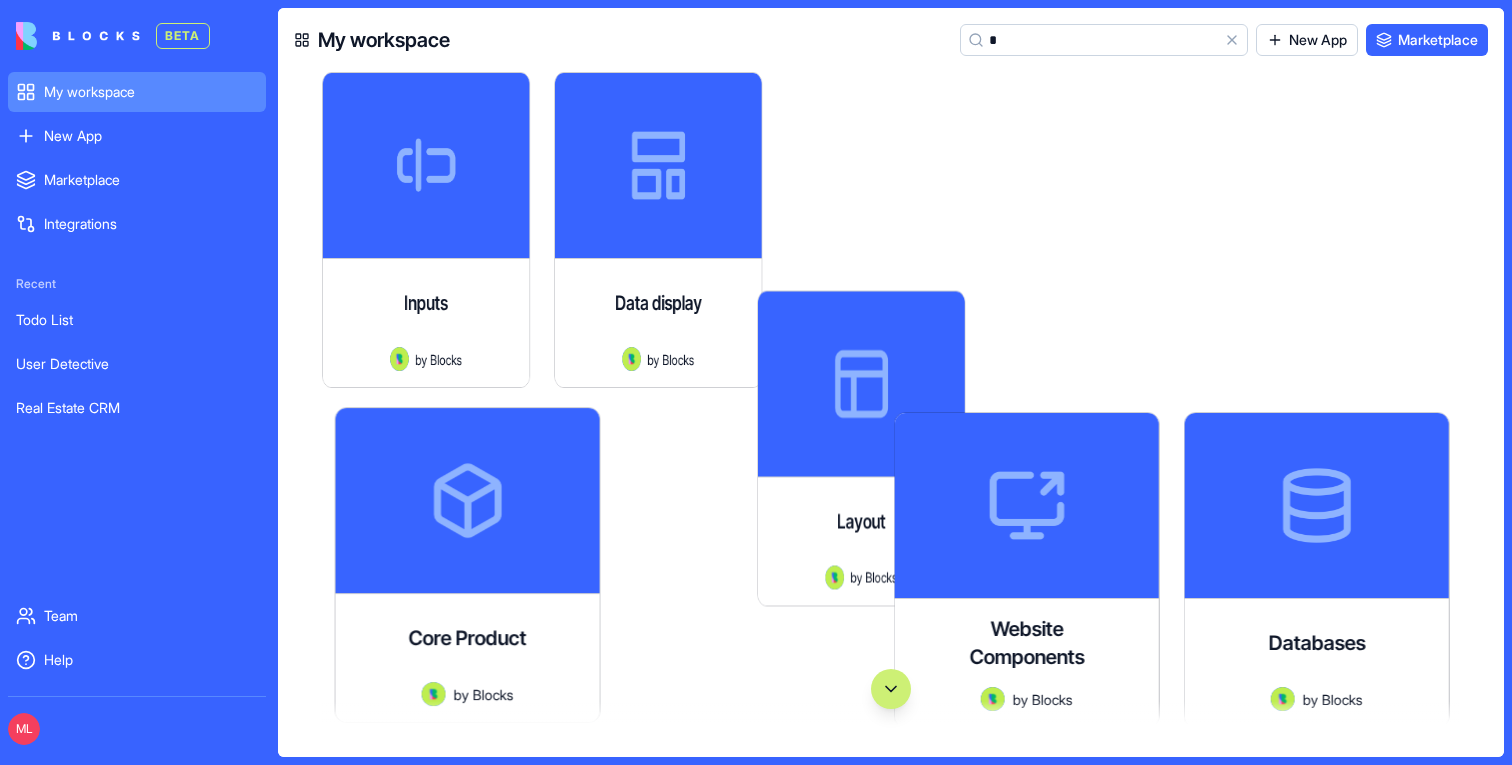 scroll, scrollTop: 0, scrollLeft: 0, axis: both 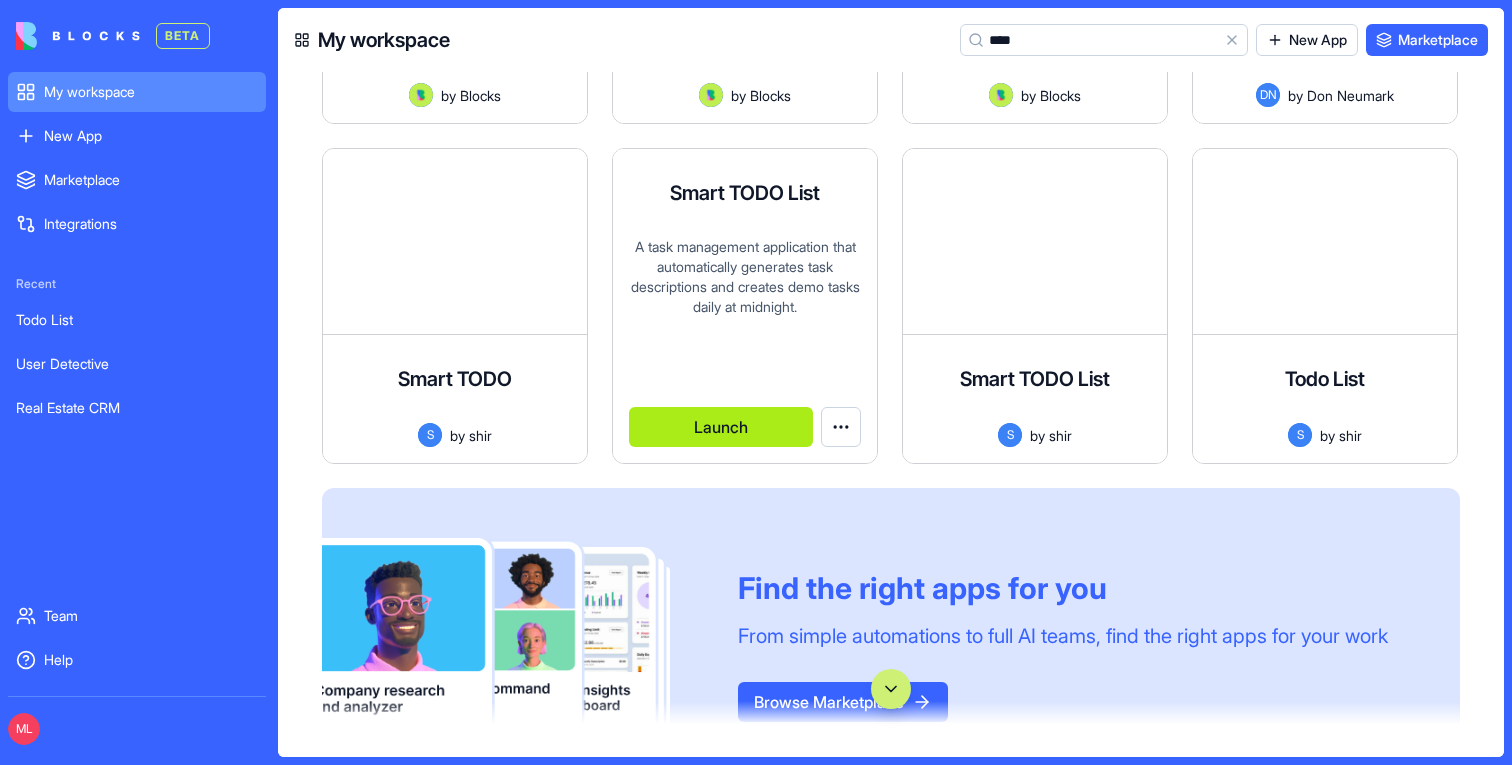 type on "****" 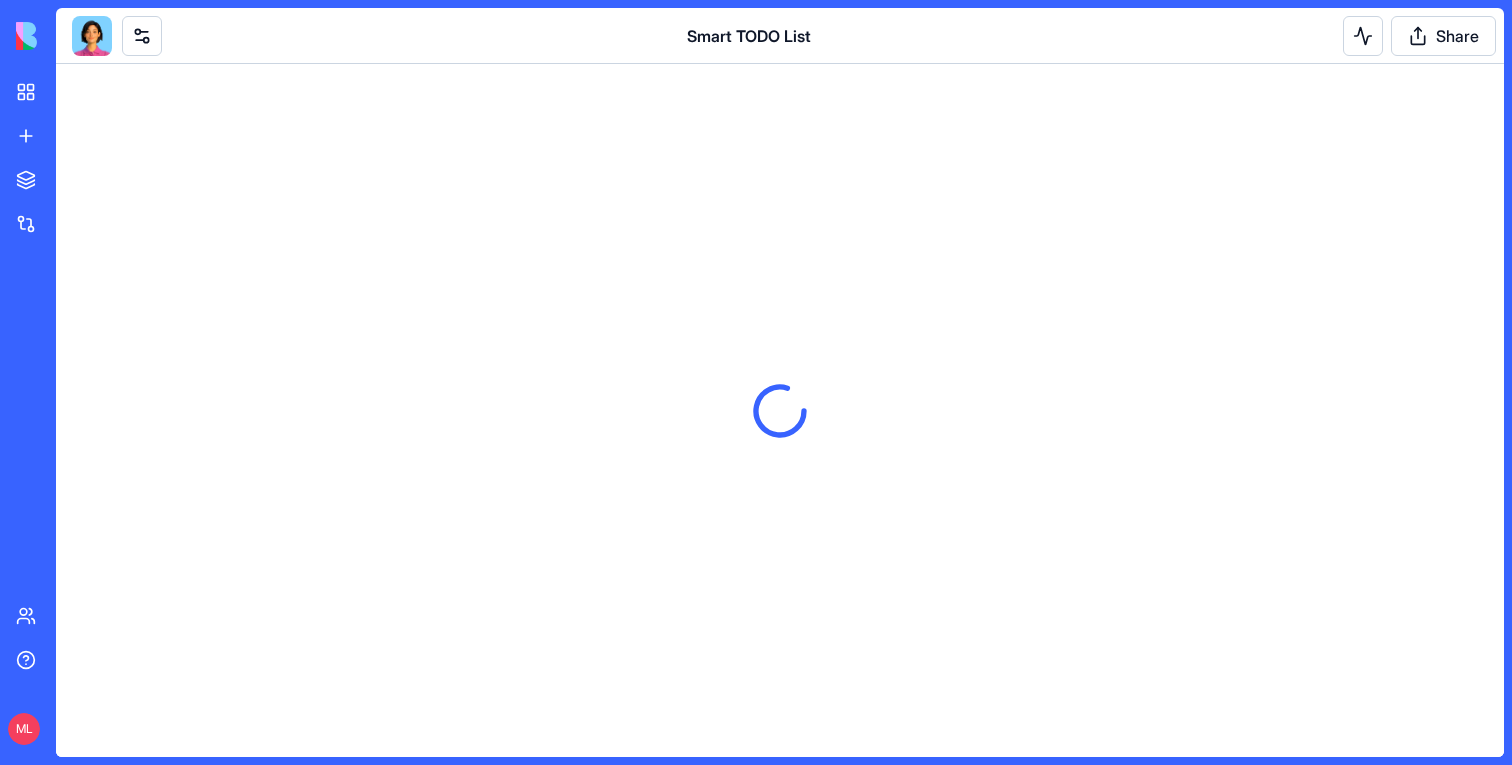scroll, scrollTop: 0, scrollLeft: 0, axis: both 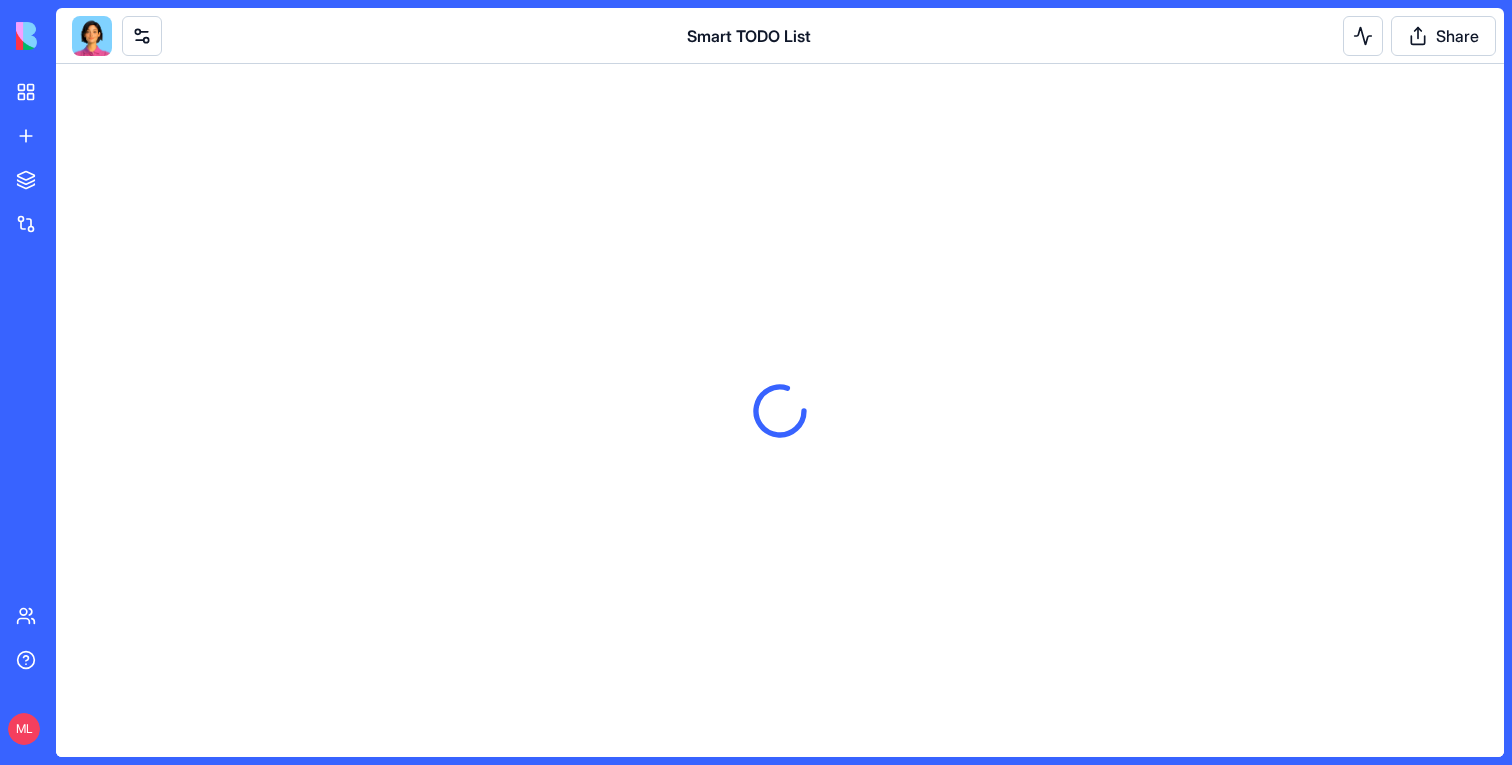 click at bounding box center (92, 36) 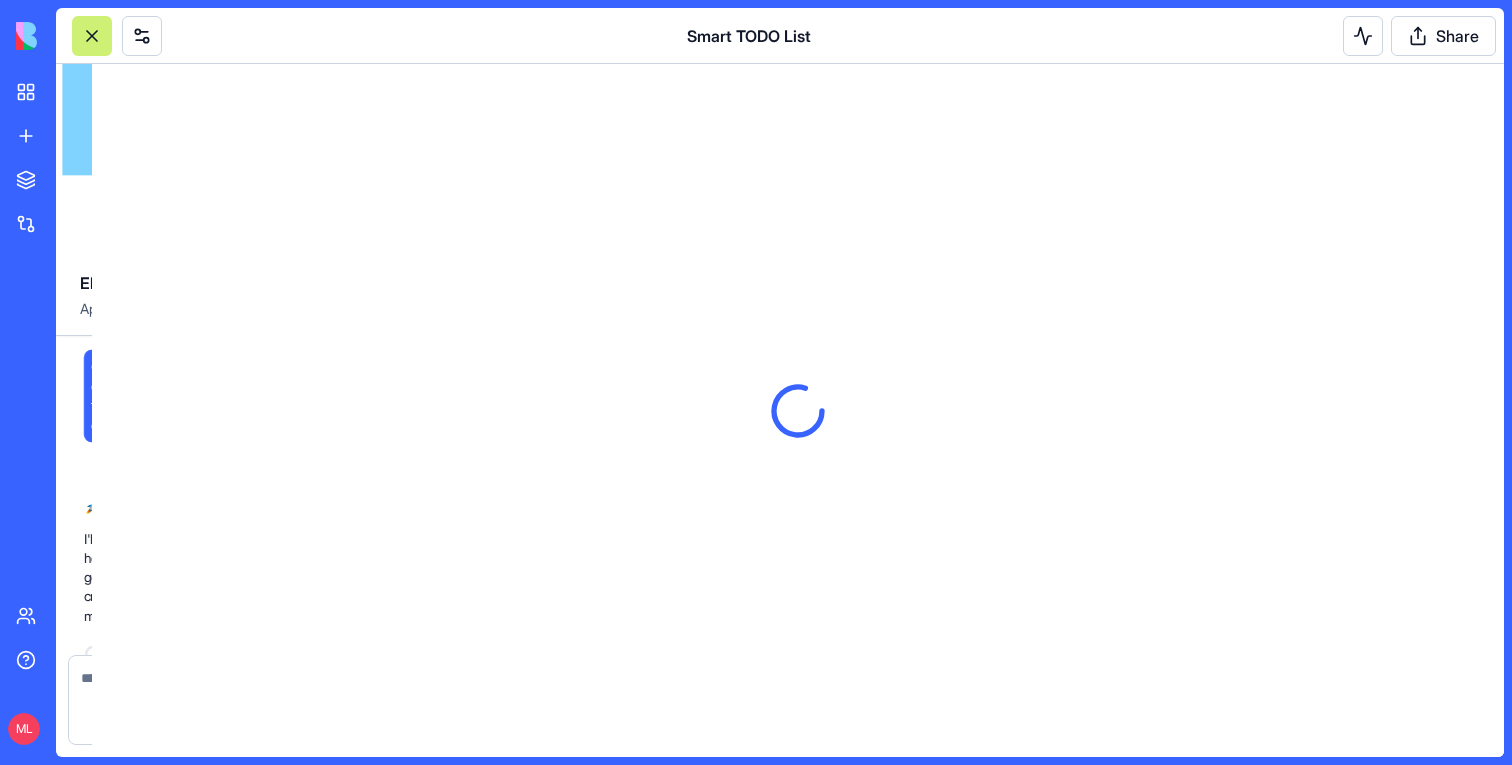 scroll, scrollTop: 537, scrollLeft: 0, axis: vertical 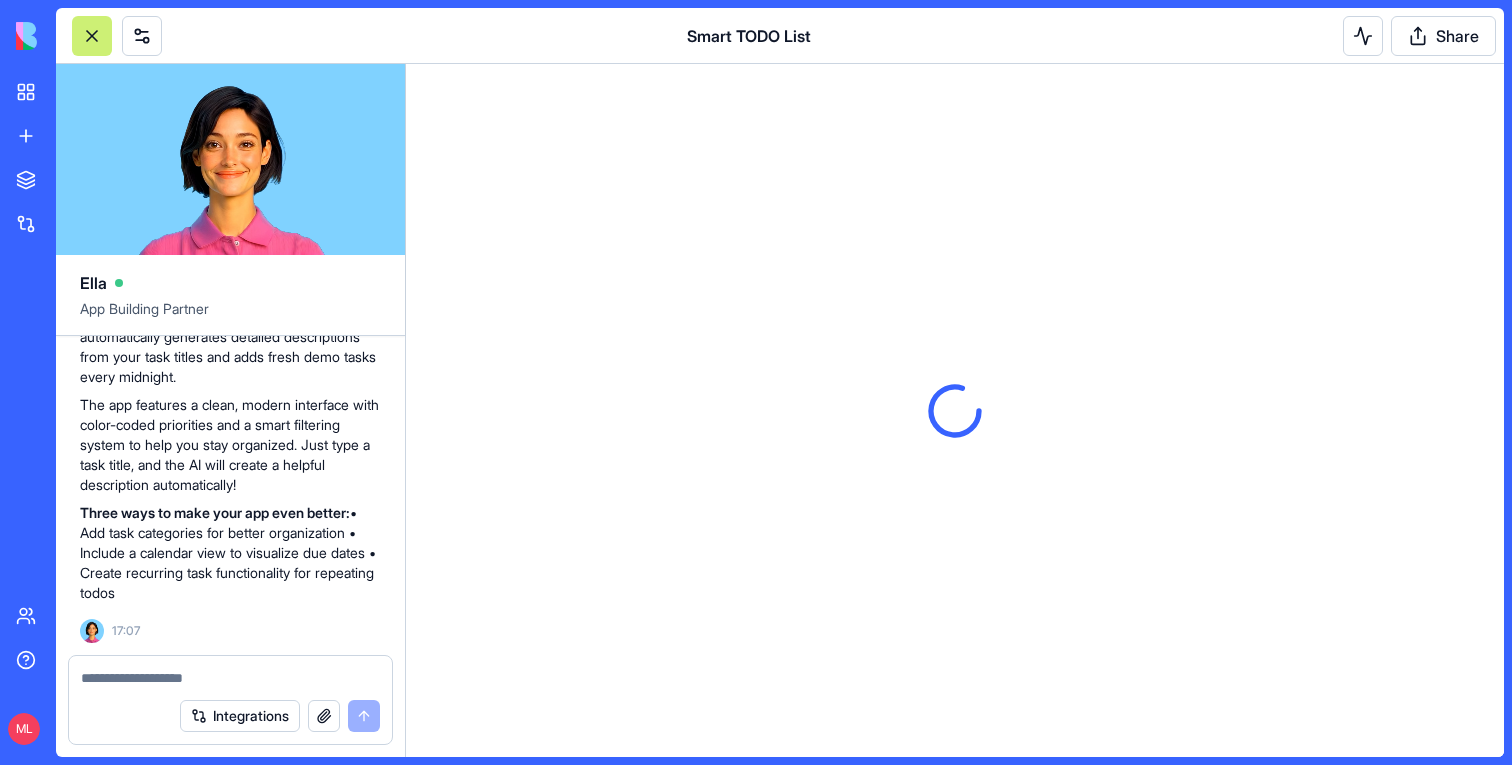 click at bounding box center (230, 678) 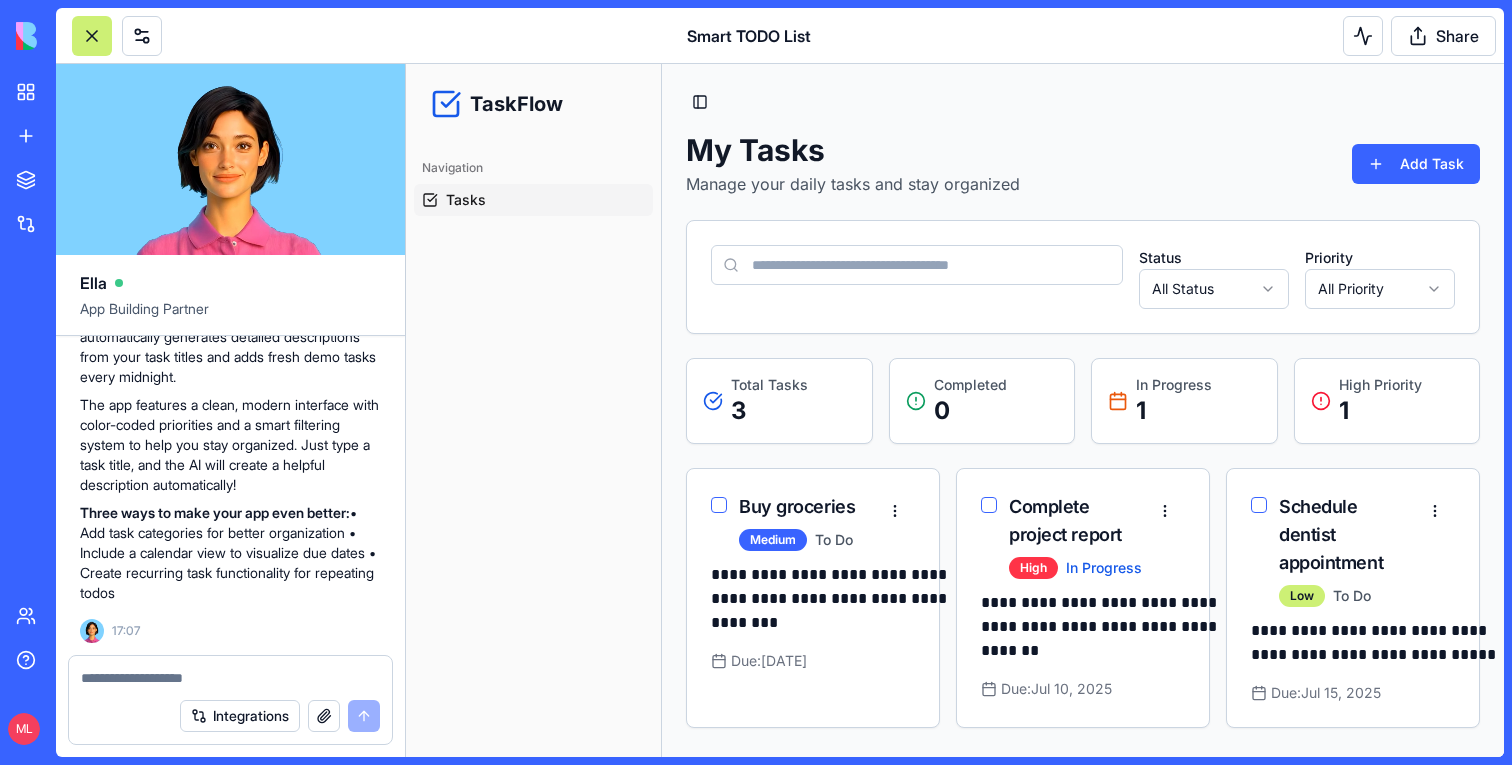 click at bounding box center [230, 678] 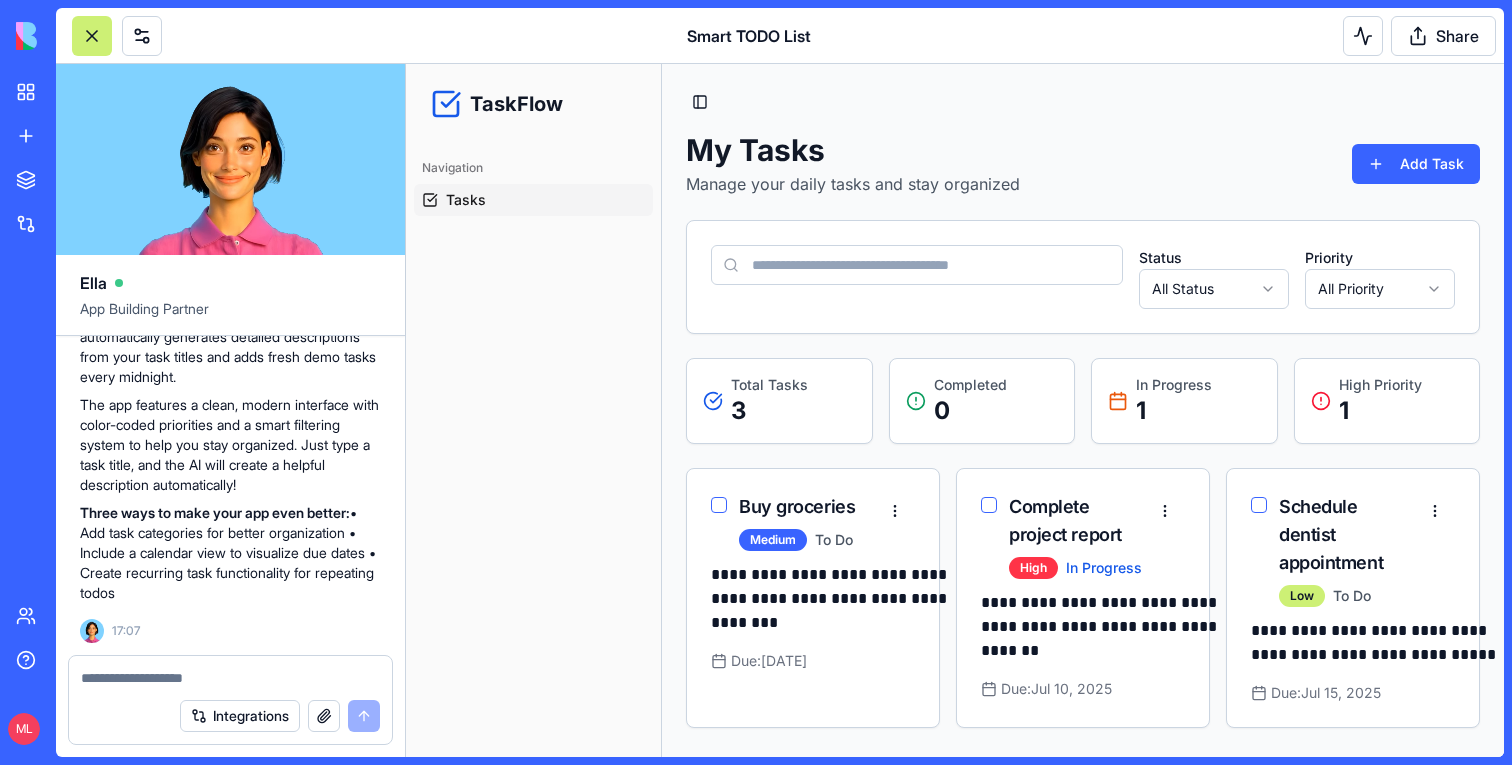 paste on "**********" 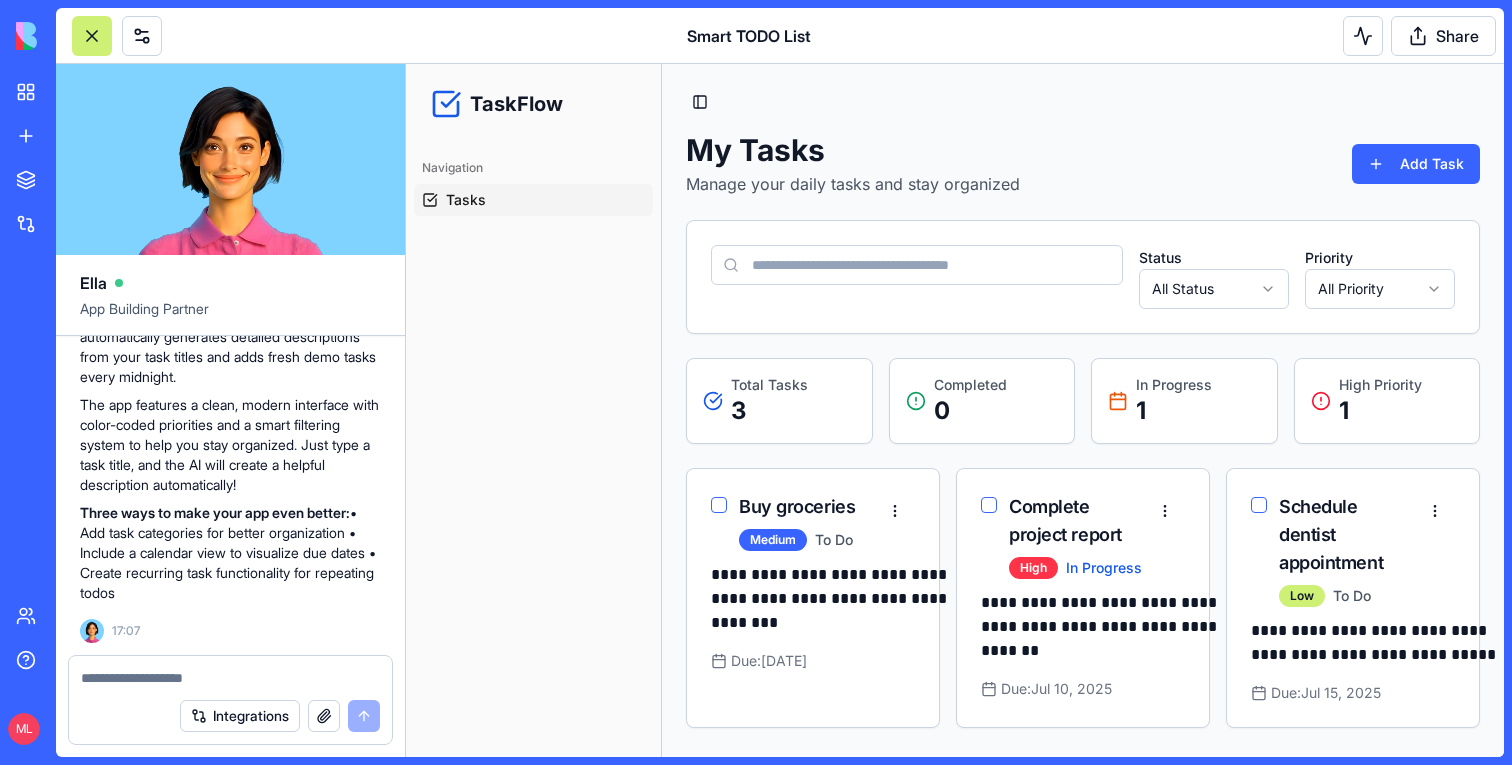 type on "**********" 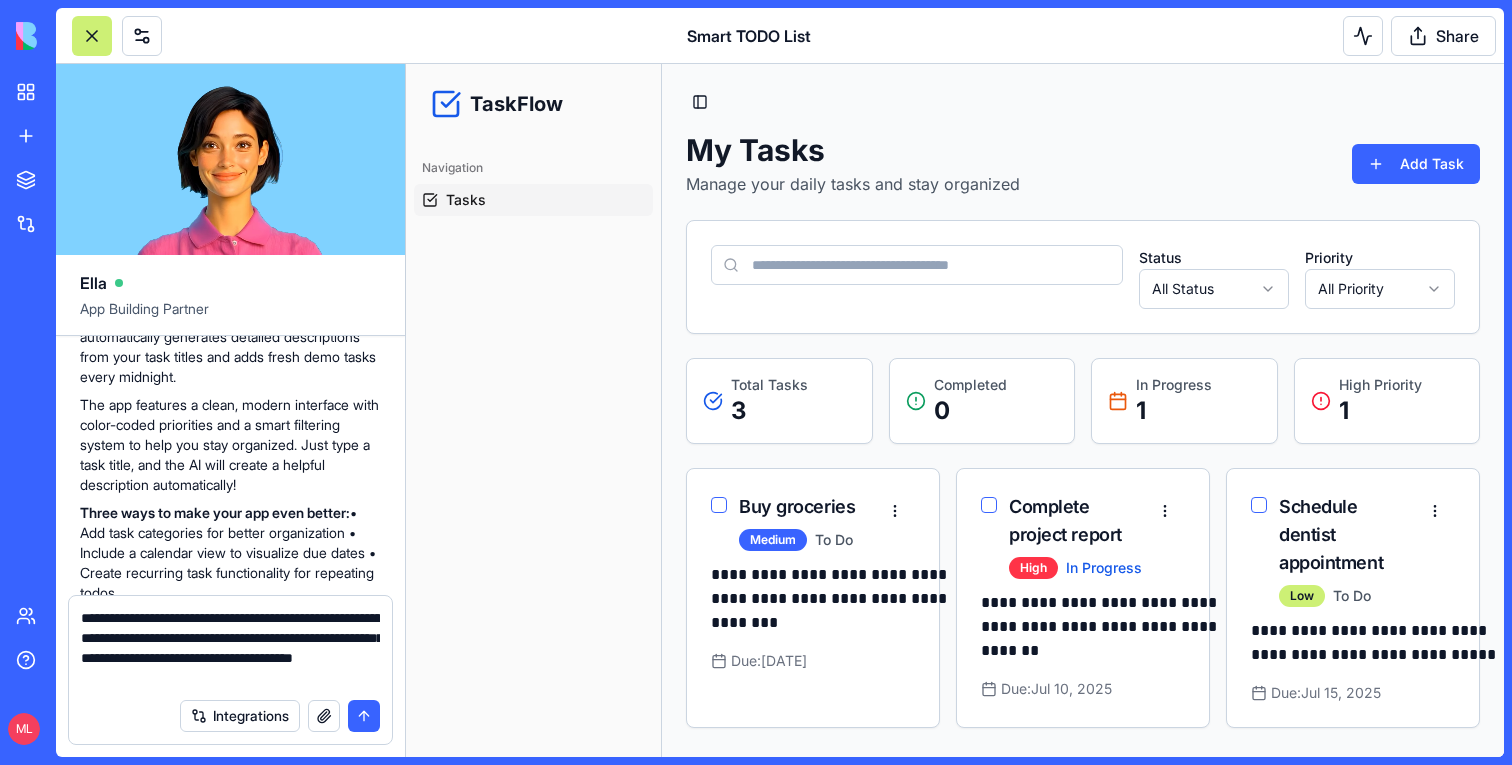 type 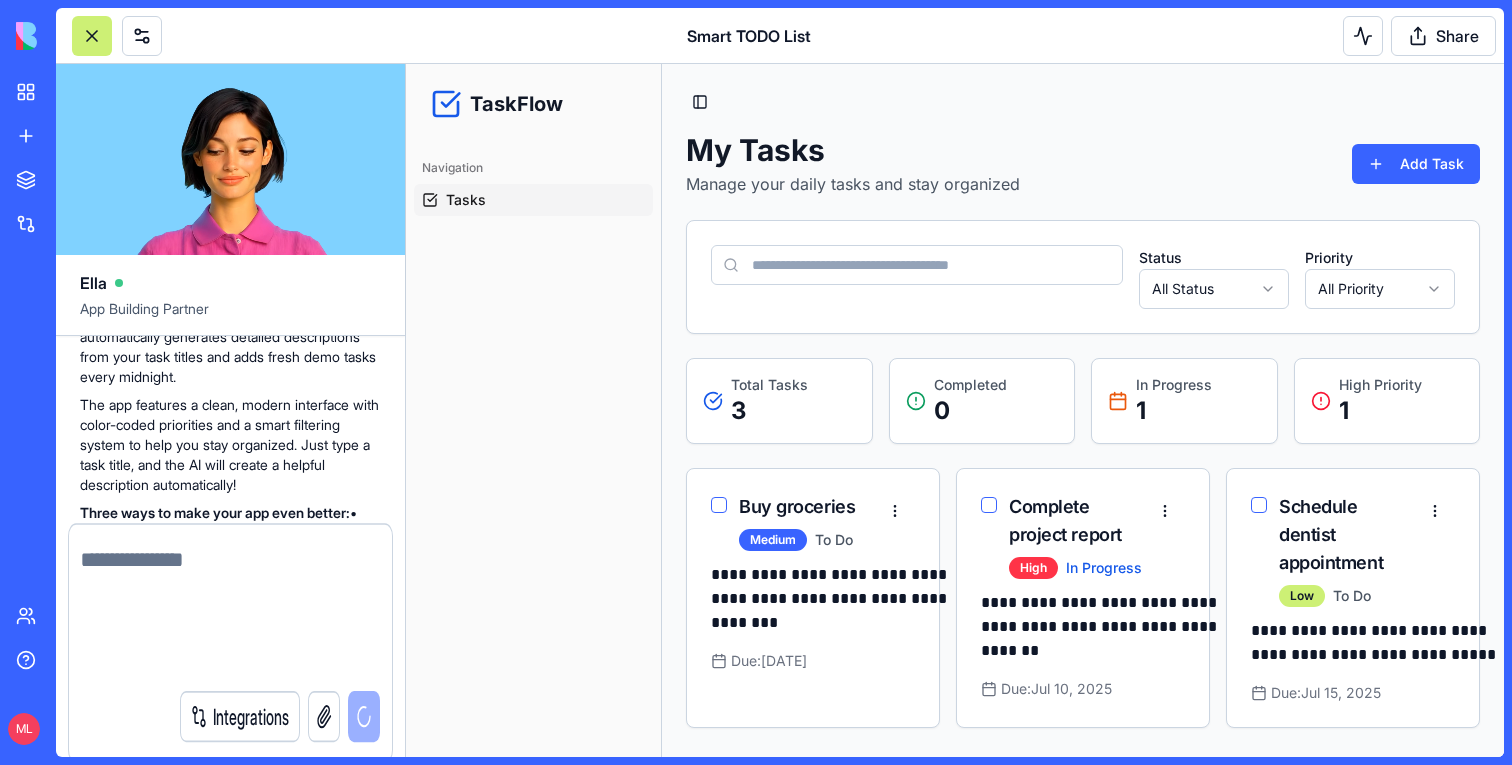 scroll, scrollTop: 673, scrollLeft: 0, axis: vertical 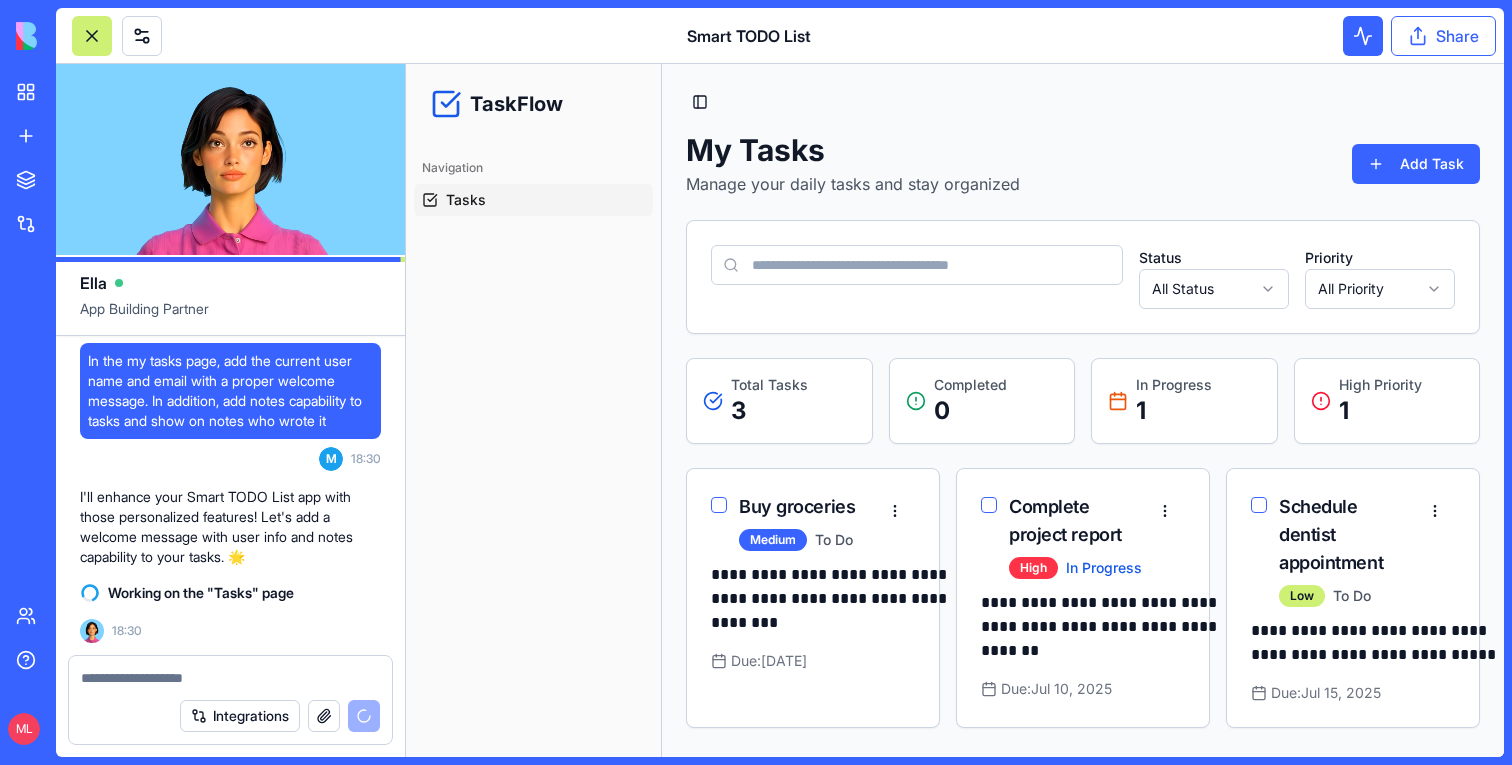 click on "Share" at bounding box center [1443, 36] 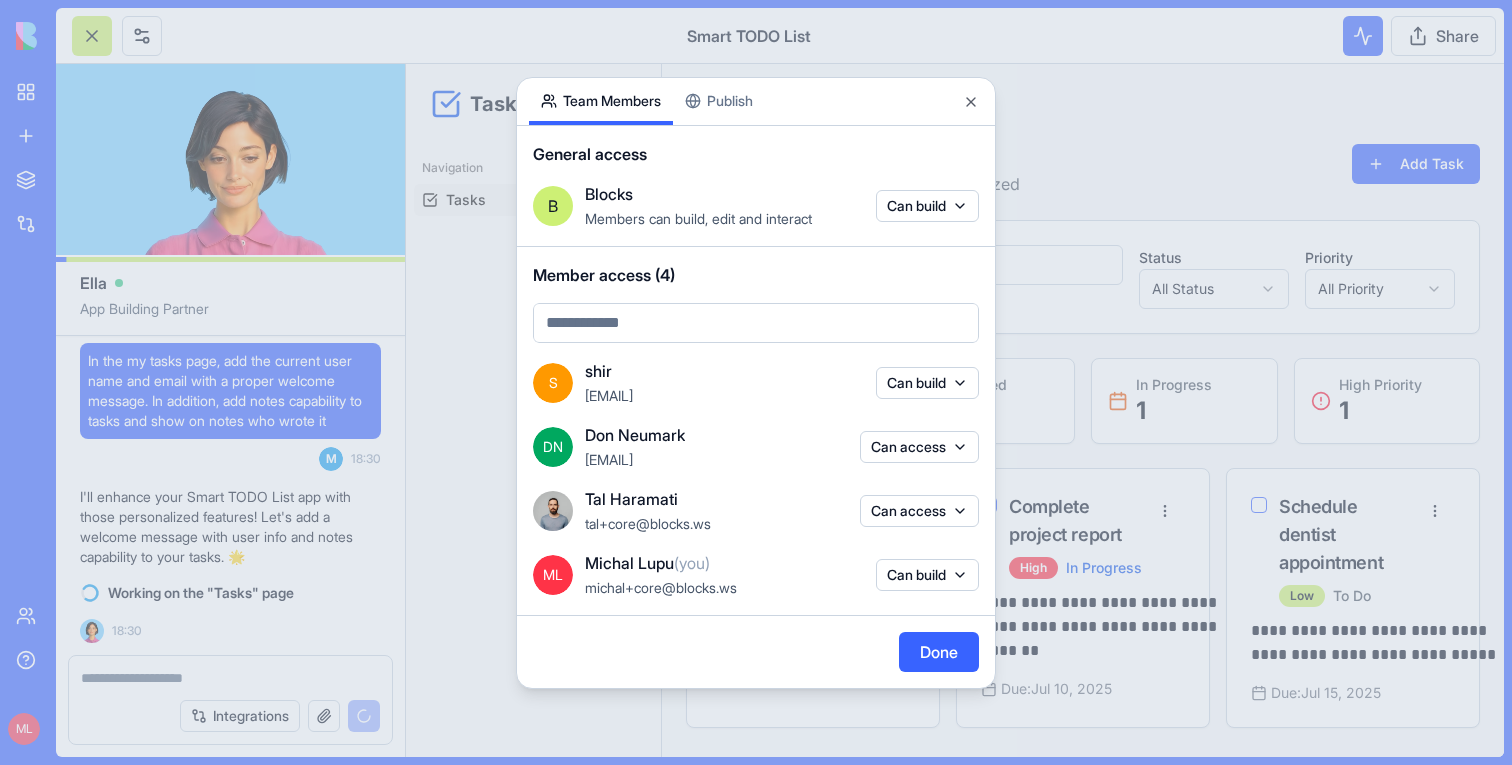 click on "Don Neumark" at bounding box center [635, 435] 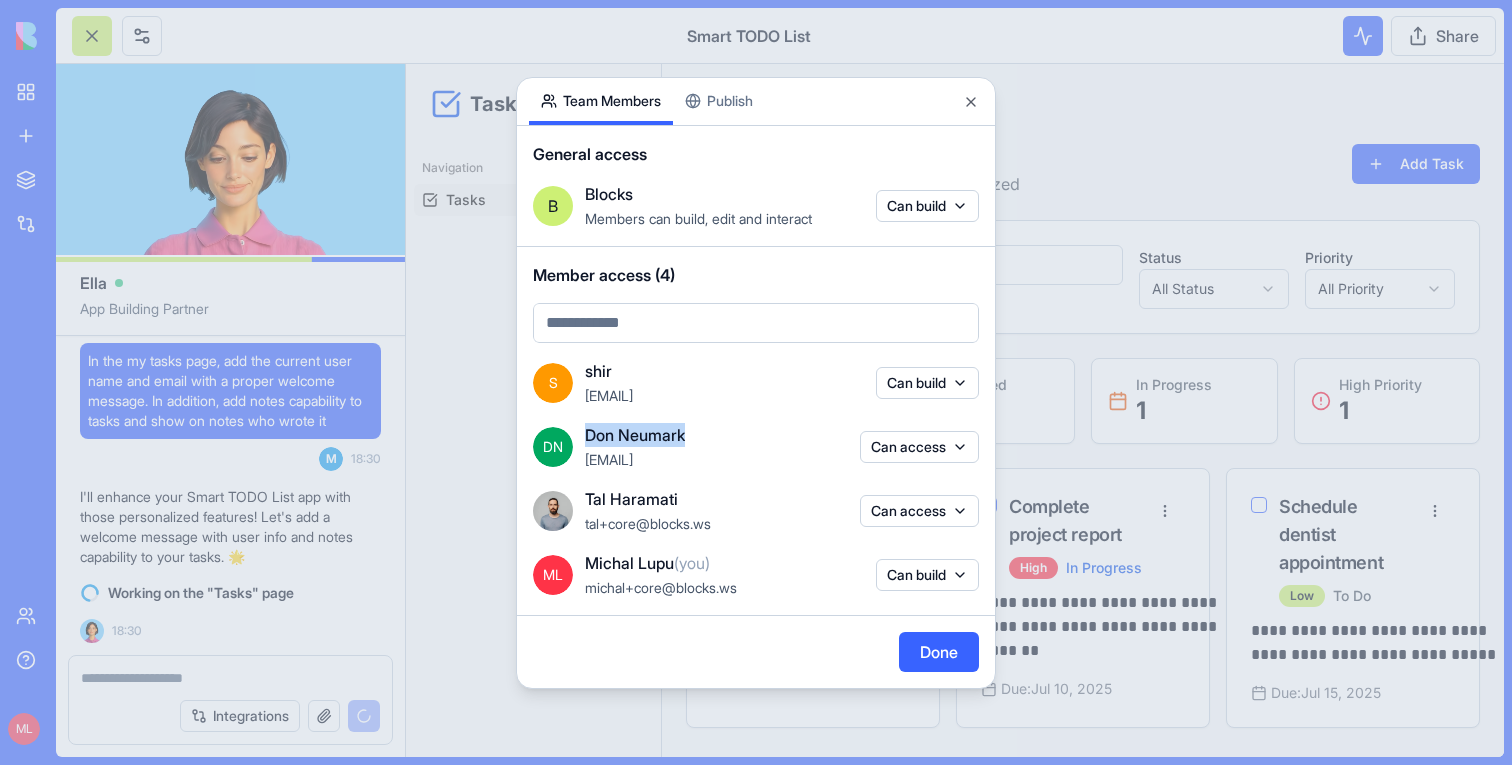 drag, startPoint x: 608, startPoint y: 434, endPoint x: 662, endPoint y: 434, distance: 54 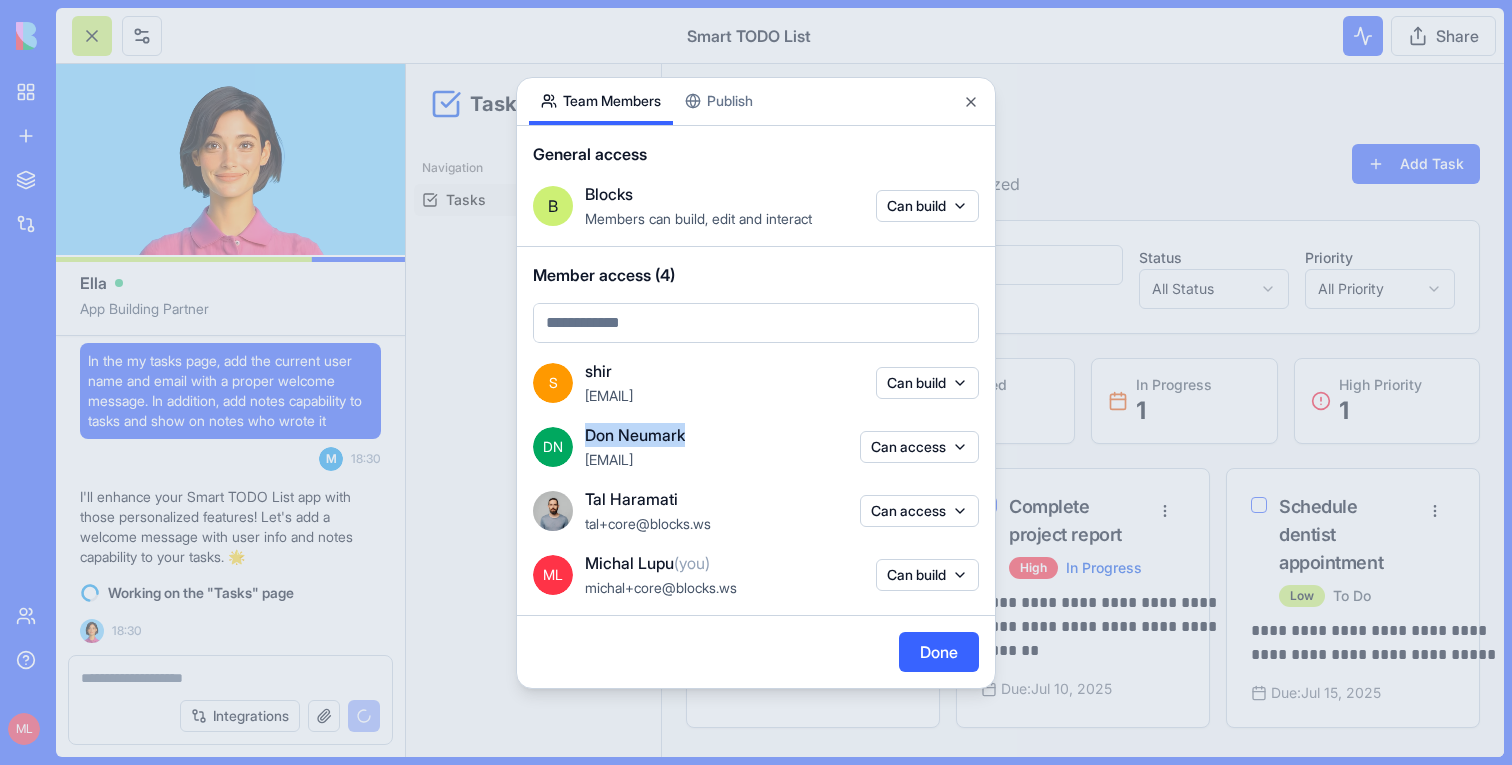 click on "Don Neumark" at bounding box center [635, 435] 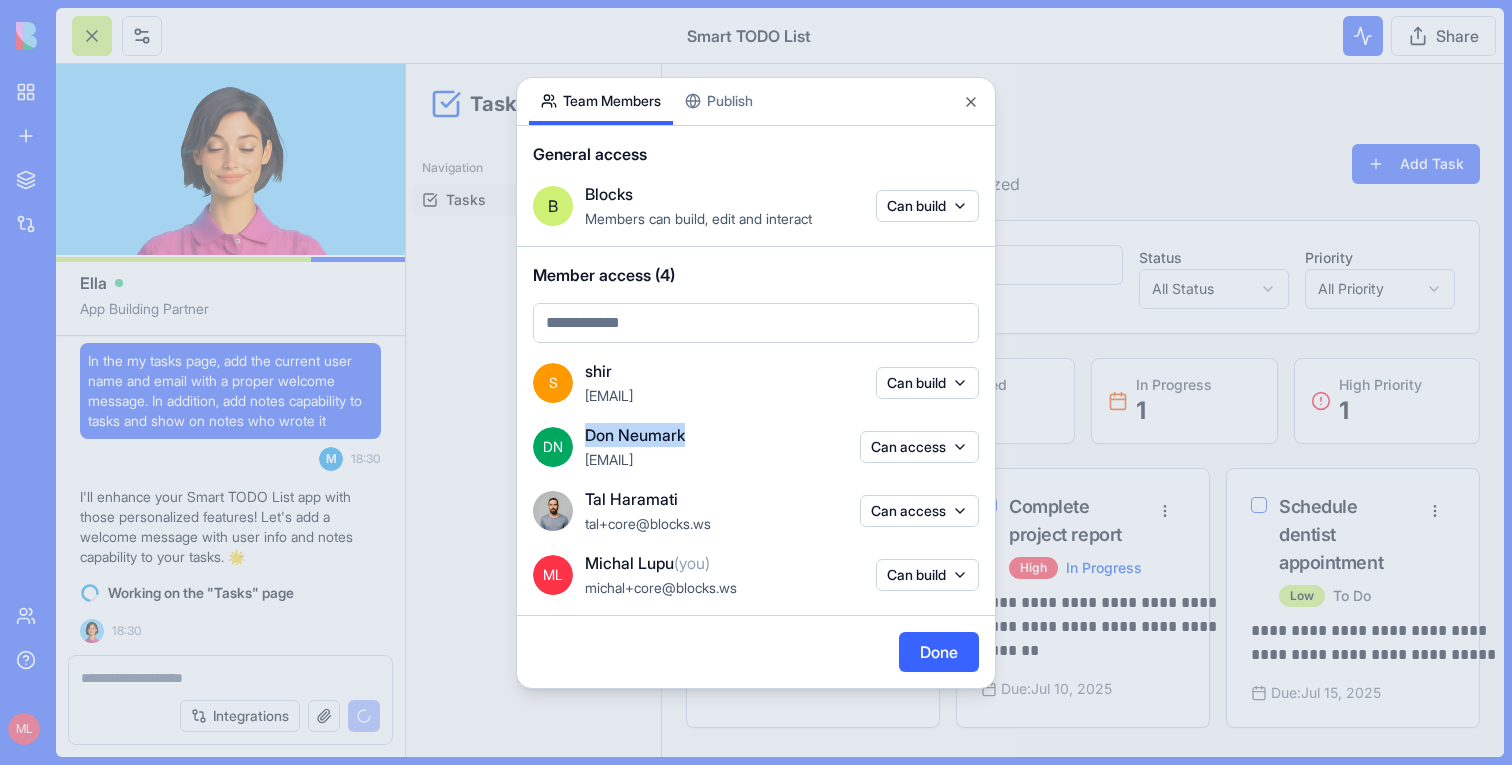 click on "Don Neumark" at bounding box center (716, 435) 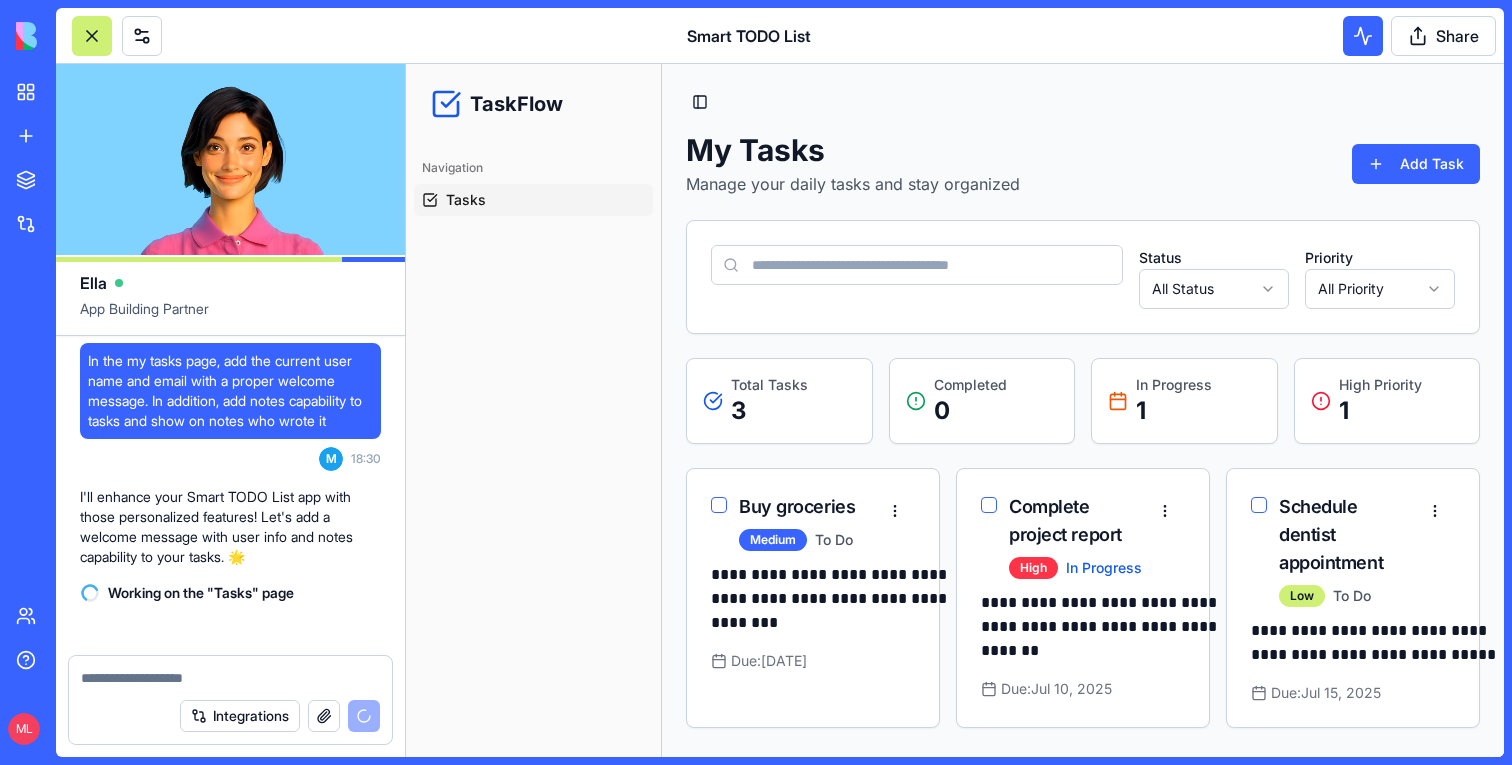 scroll, scrollTop: 881, scrollLeft: 0, axis: vertical 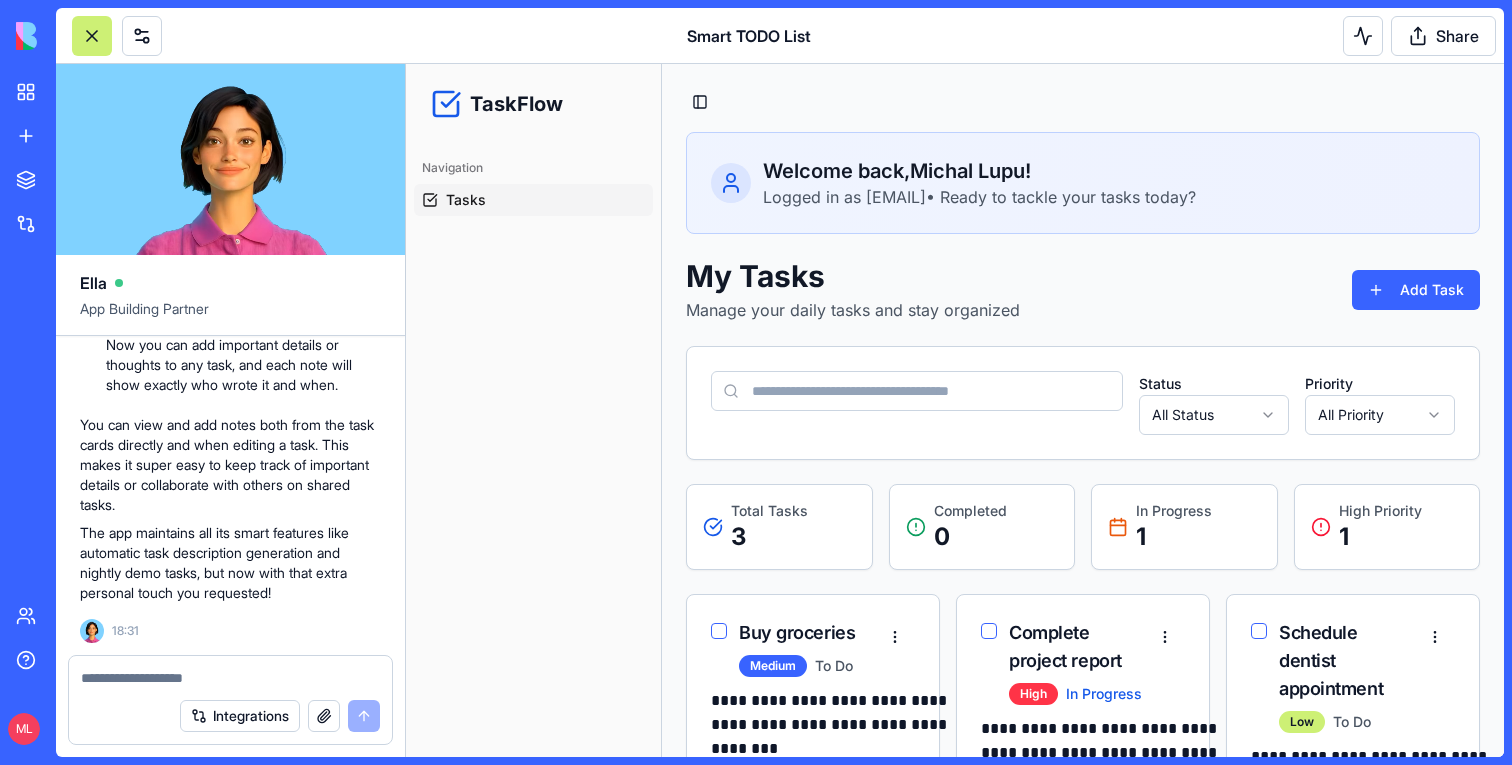 click on "Welcome back,  [FIRST] [LAST] !" at bounding box center [979, 171] 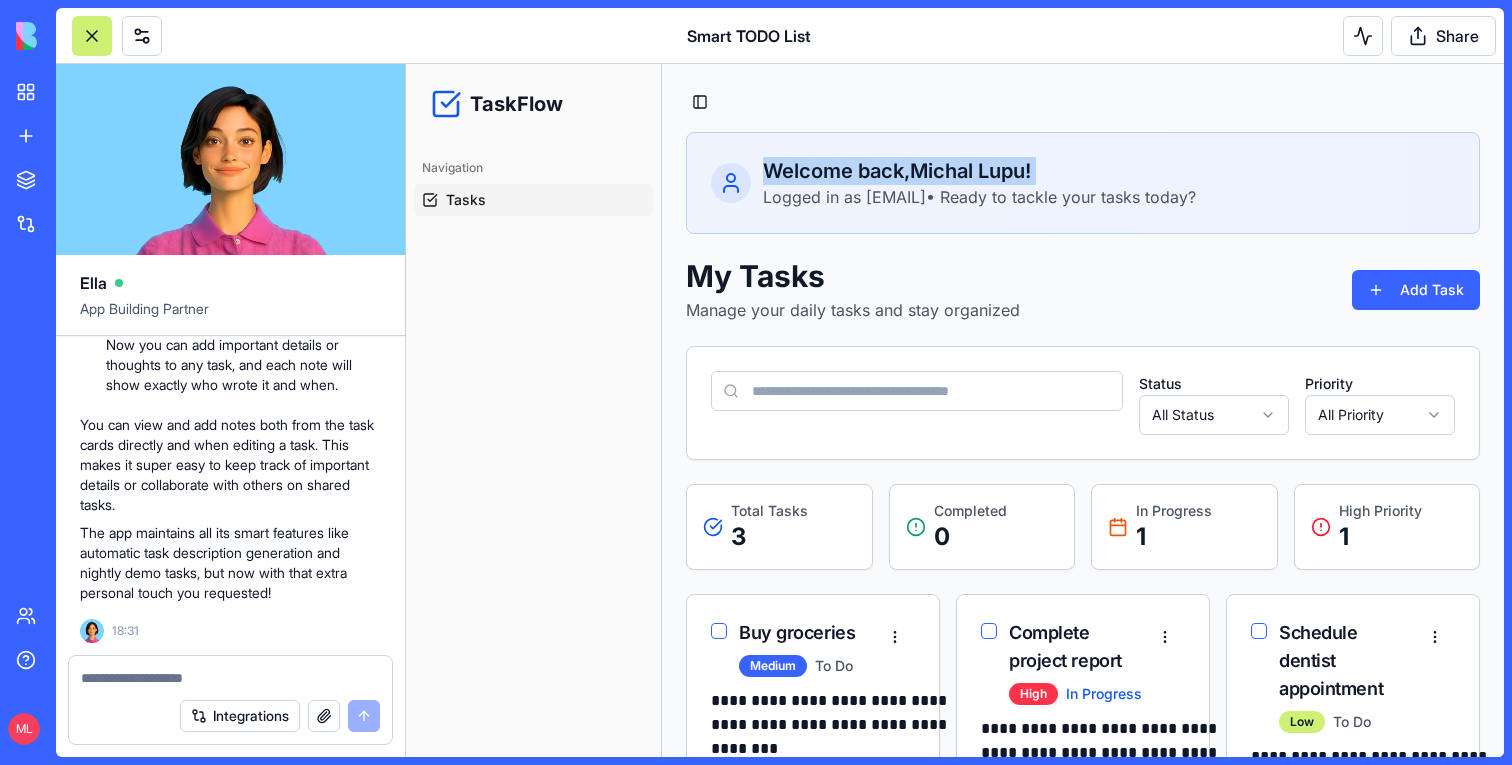 drag, startPoint x: 769, startPoint y: 161, endPoint x: 1089, endPoint y: 184, distance: 320.8255 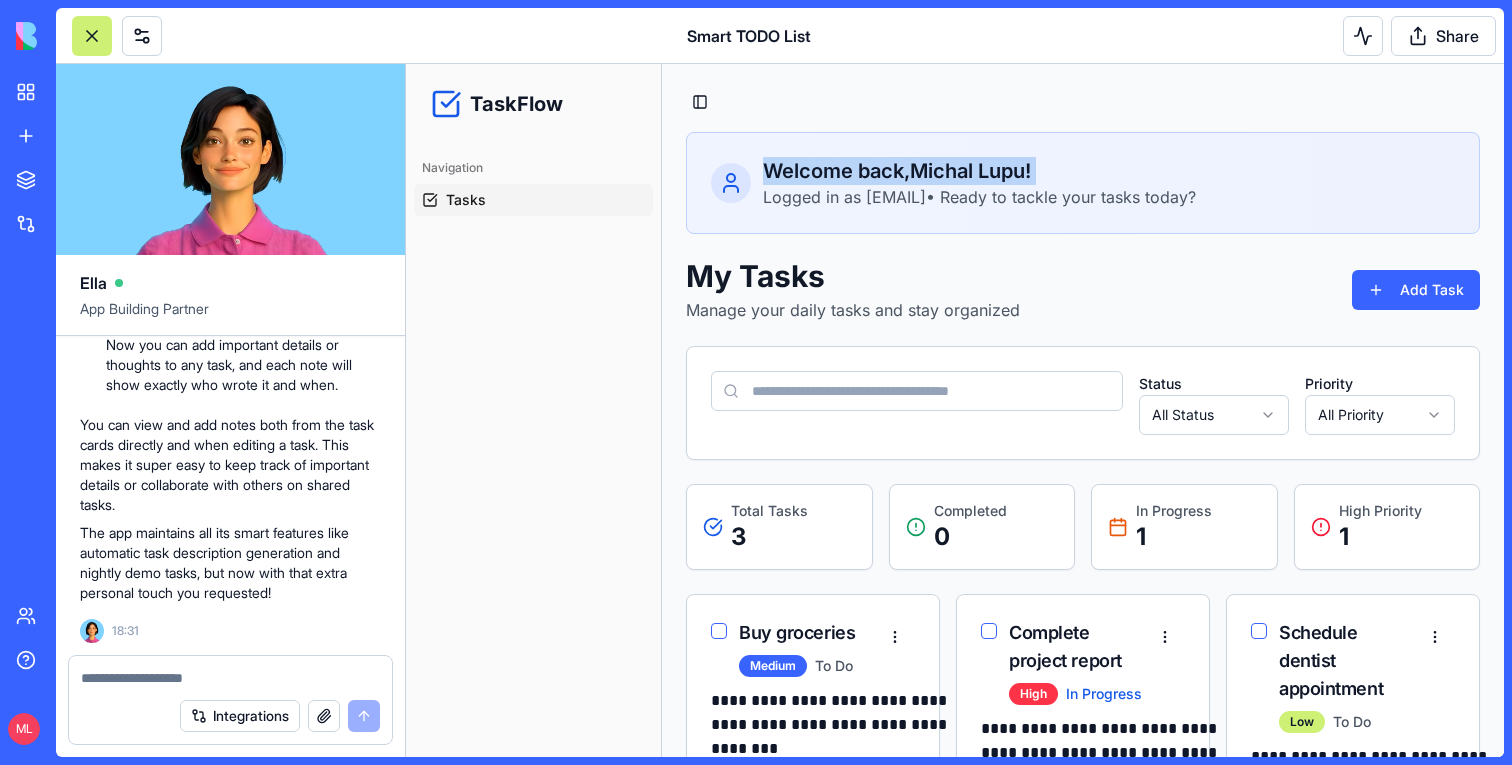 click on "Welcome back,  [FIRST] [LAST] !" at bounding box center (979, 171) 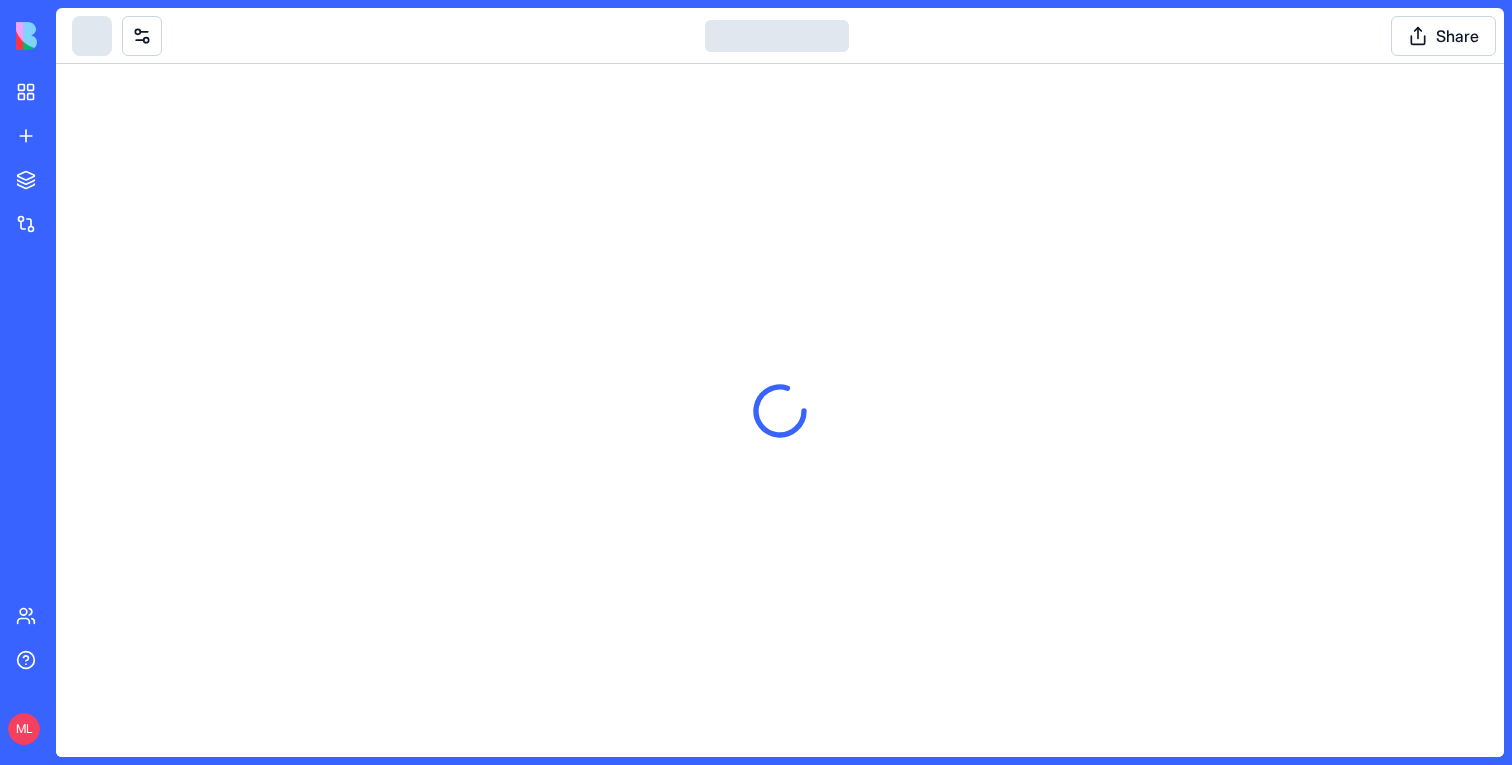 scroll, scrollTop: 0, scrollLeft: 0, axis: both 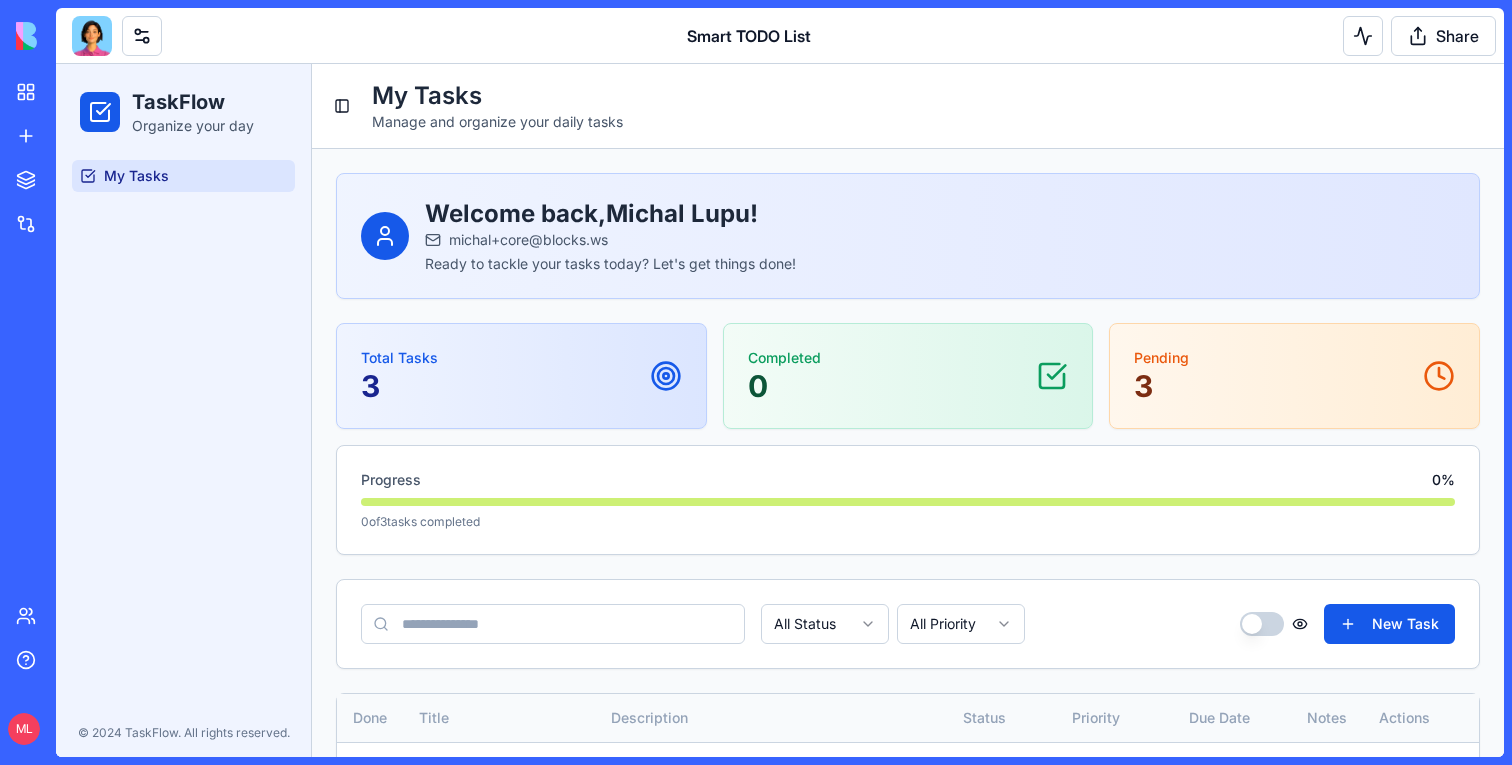 click on "Welcome back, [FIRST] [LAST] !" at bounding box center (610, 214) 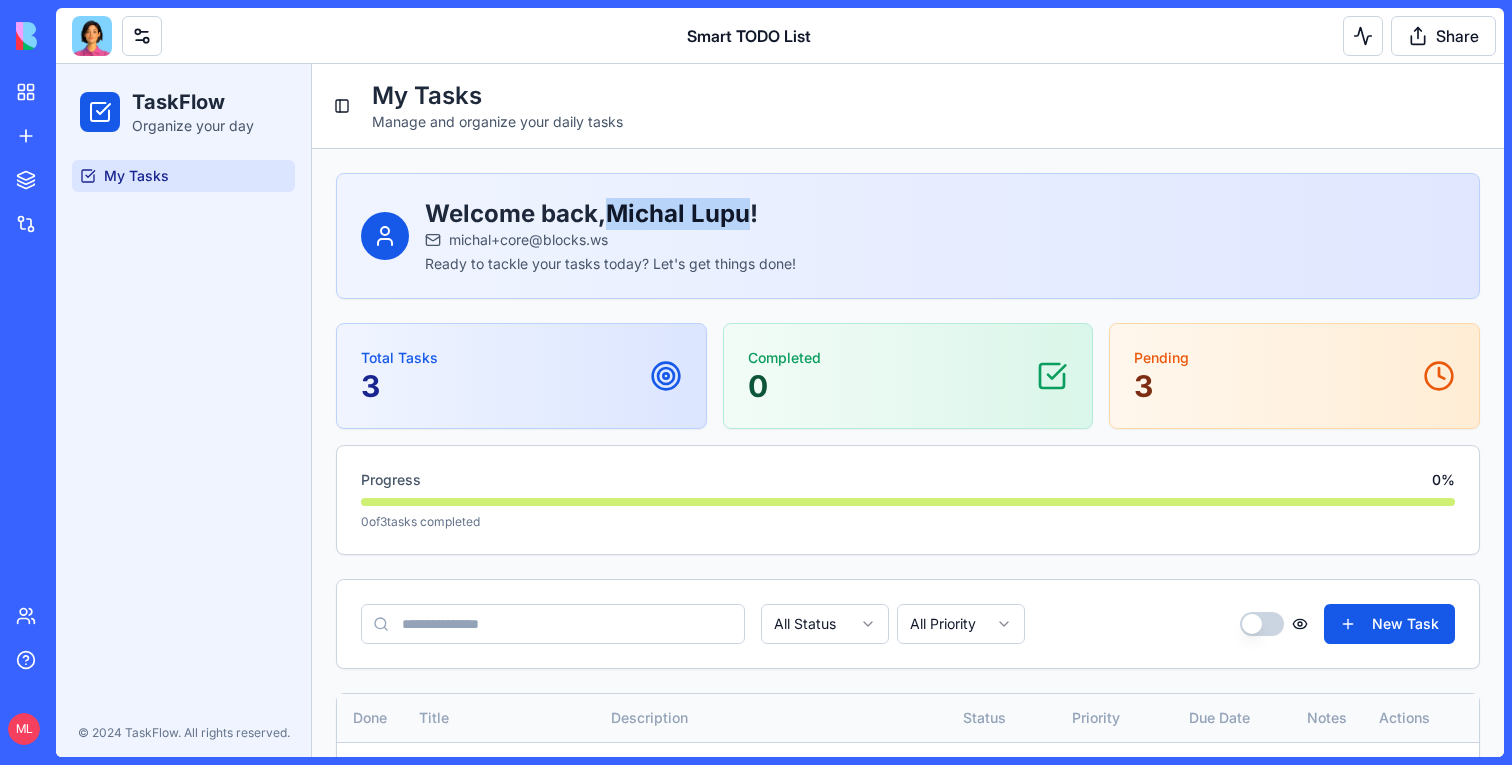 drag, startPoint x: 637, startPoint y: 206, endPoint x: 698, endPoint y: 207, distance: 61.008198 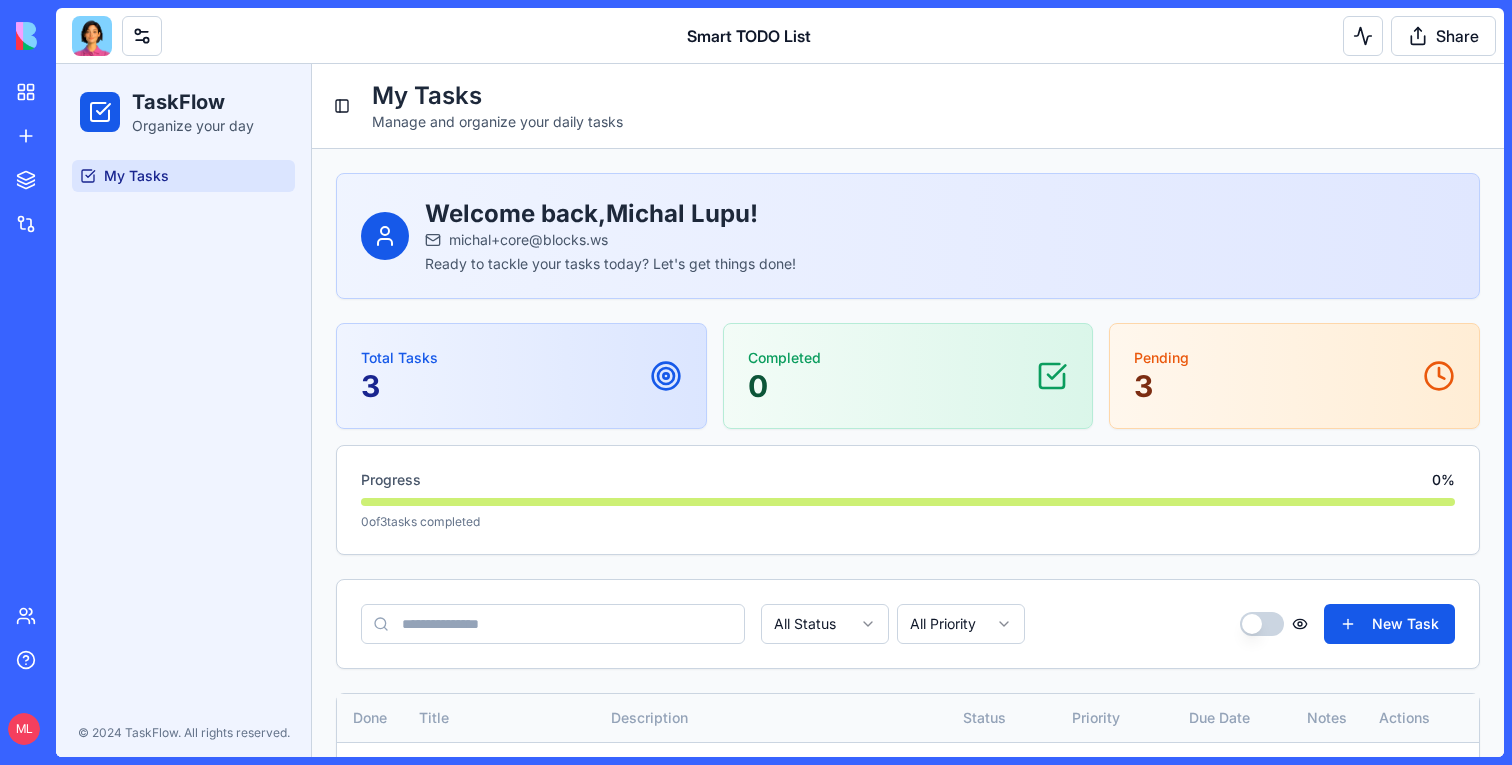 click on "michal+core@blocks.ws" at bounding box center (528, 240) 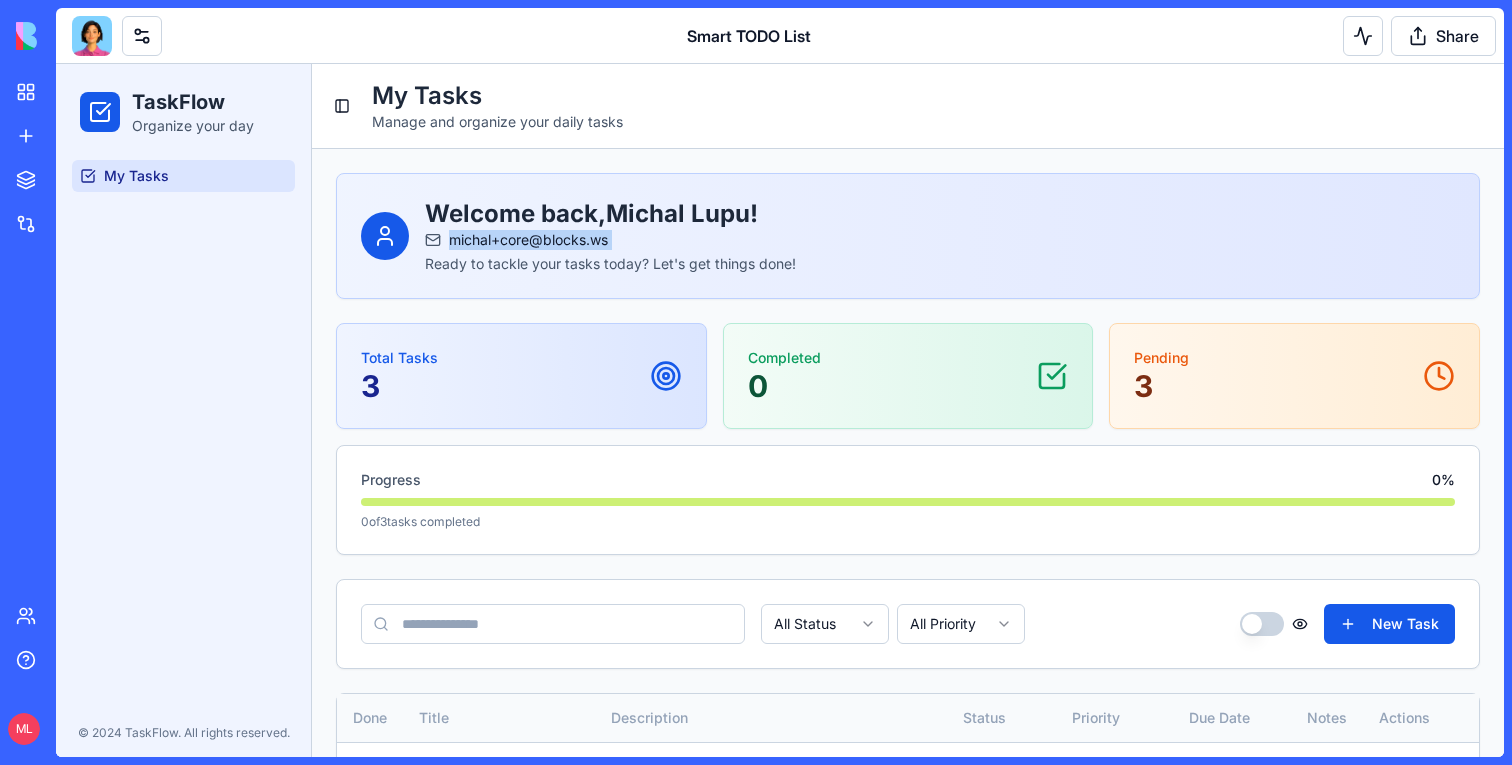 drag, startPoint x: 453, startPoint y: 236, endPoint x: 646, endPoint y: 236, distance: 193 